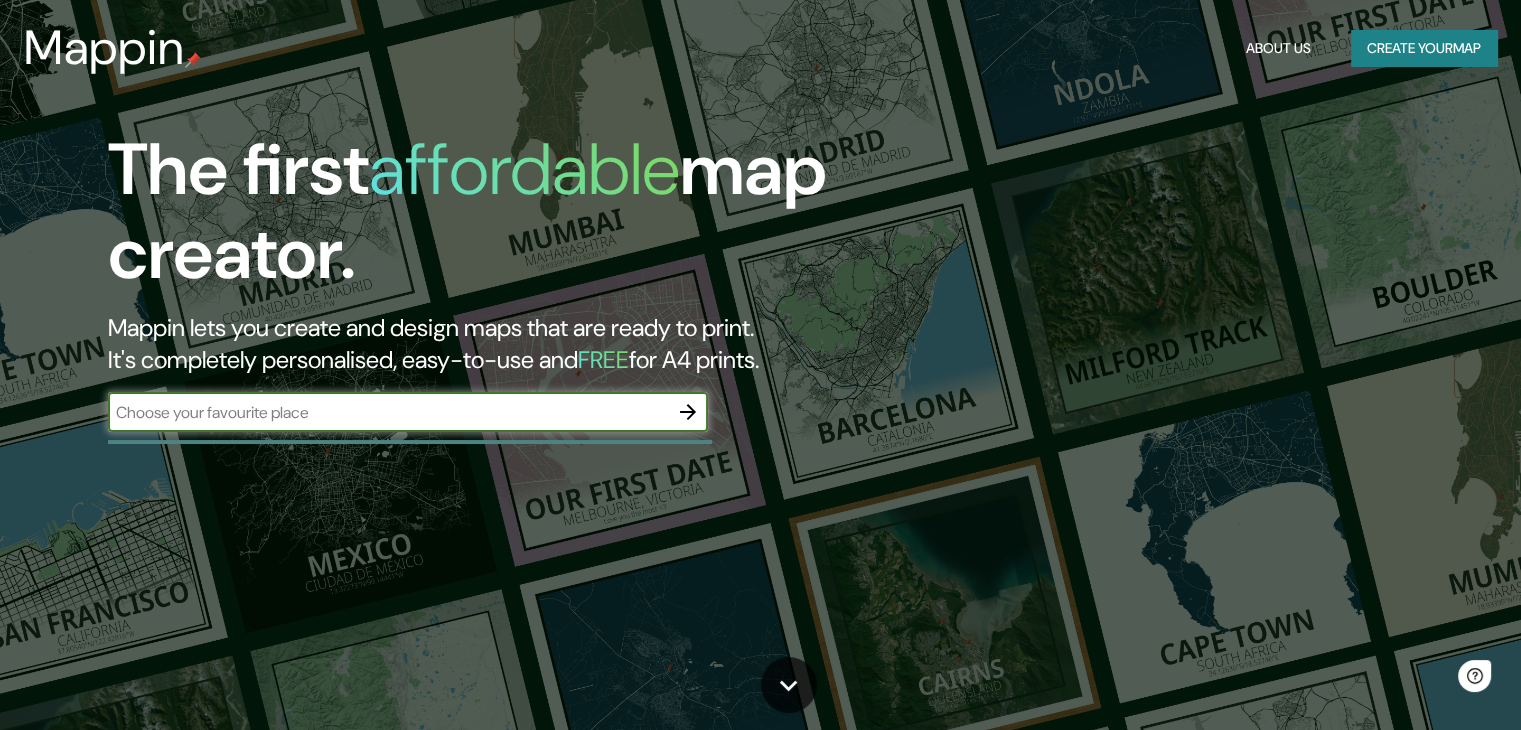 scroll, scrollTop: 0, scrollLeft: 0, axis: both 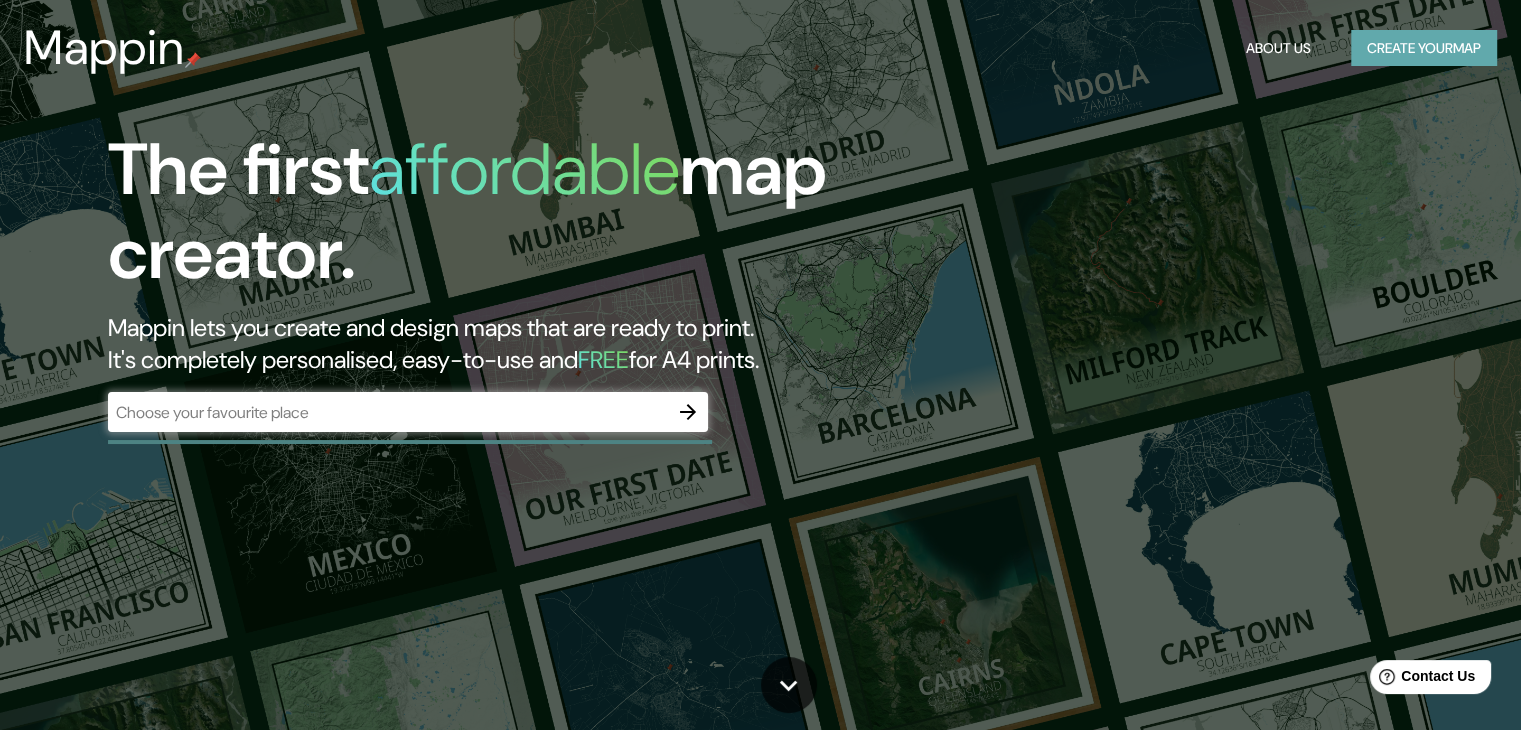 click on "Create your   map" at bounding box center (1424, 48) 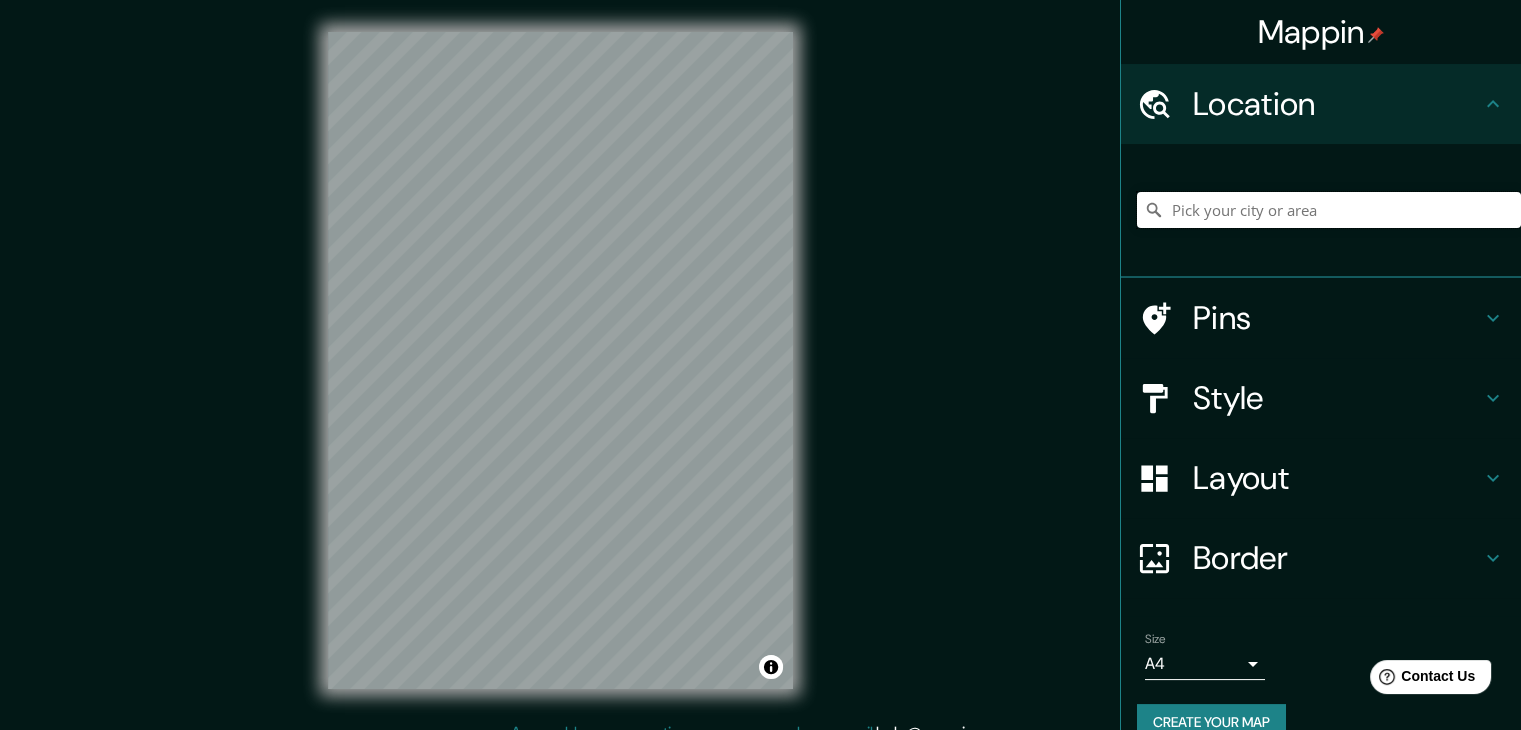 click at bounding box center (1329, 210) 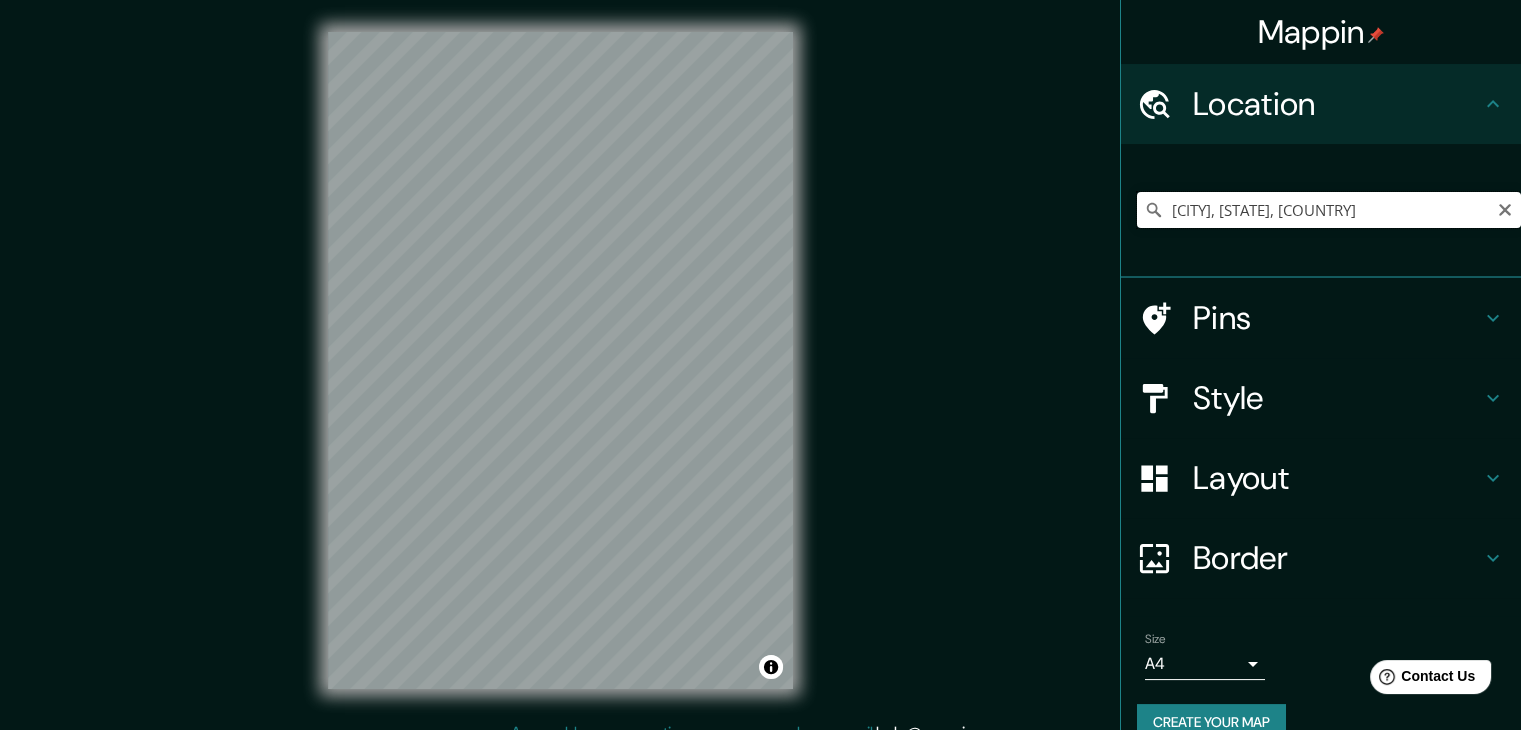 click on "[CITY], [STATE], [COUNTRY]" at bounding box center (1329, 210) 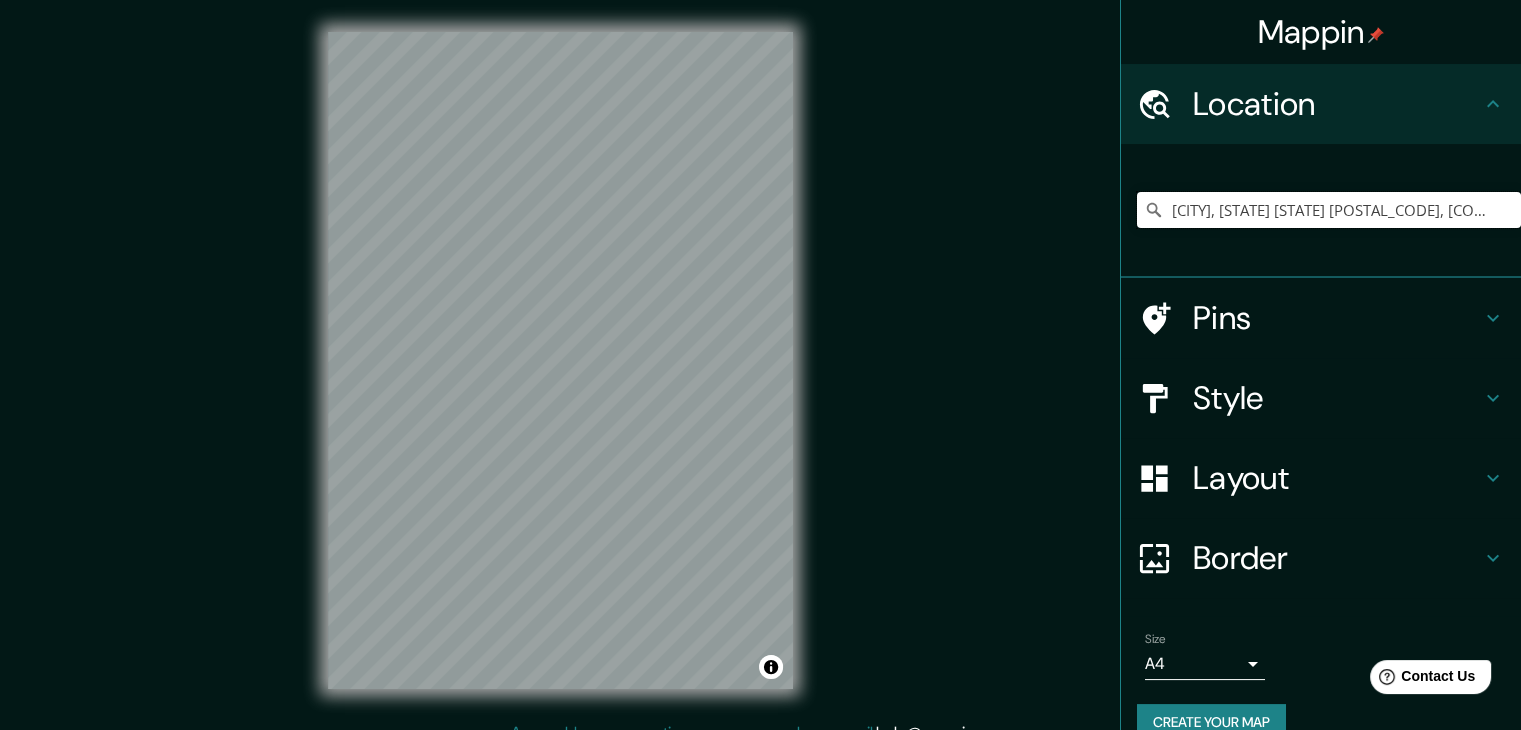 click on "[CITY], [STATE] [STATE] [POSTAL_CODE], [COUNTRY]" at bounding box center [1329, 210] 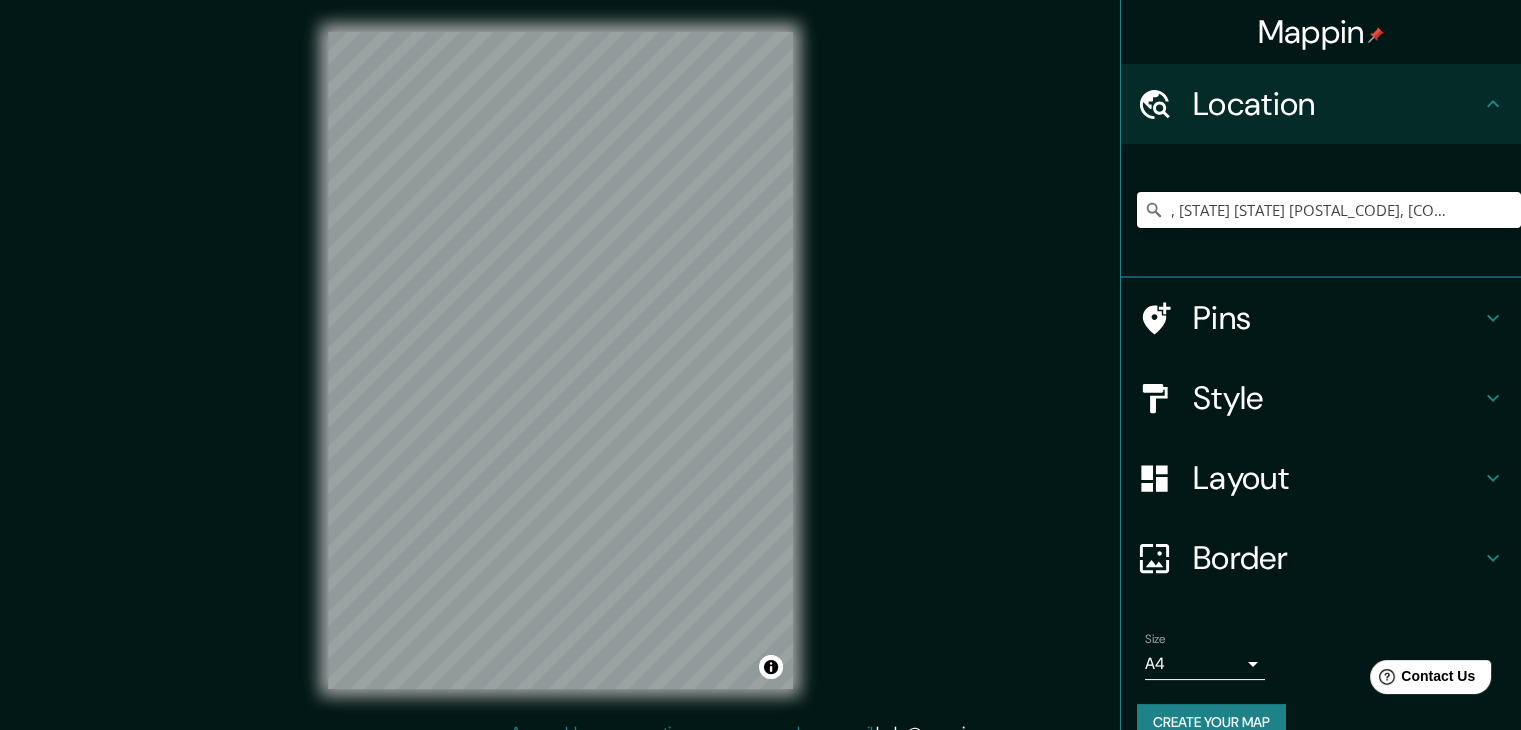 drag, startPoint x: 1161, startPoint y: 214, endPoint x: 1535, endPoint y: 203, distance: 374.16174 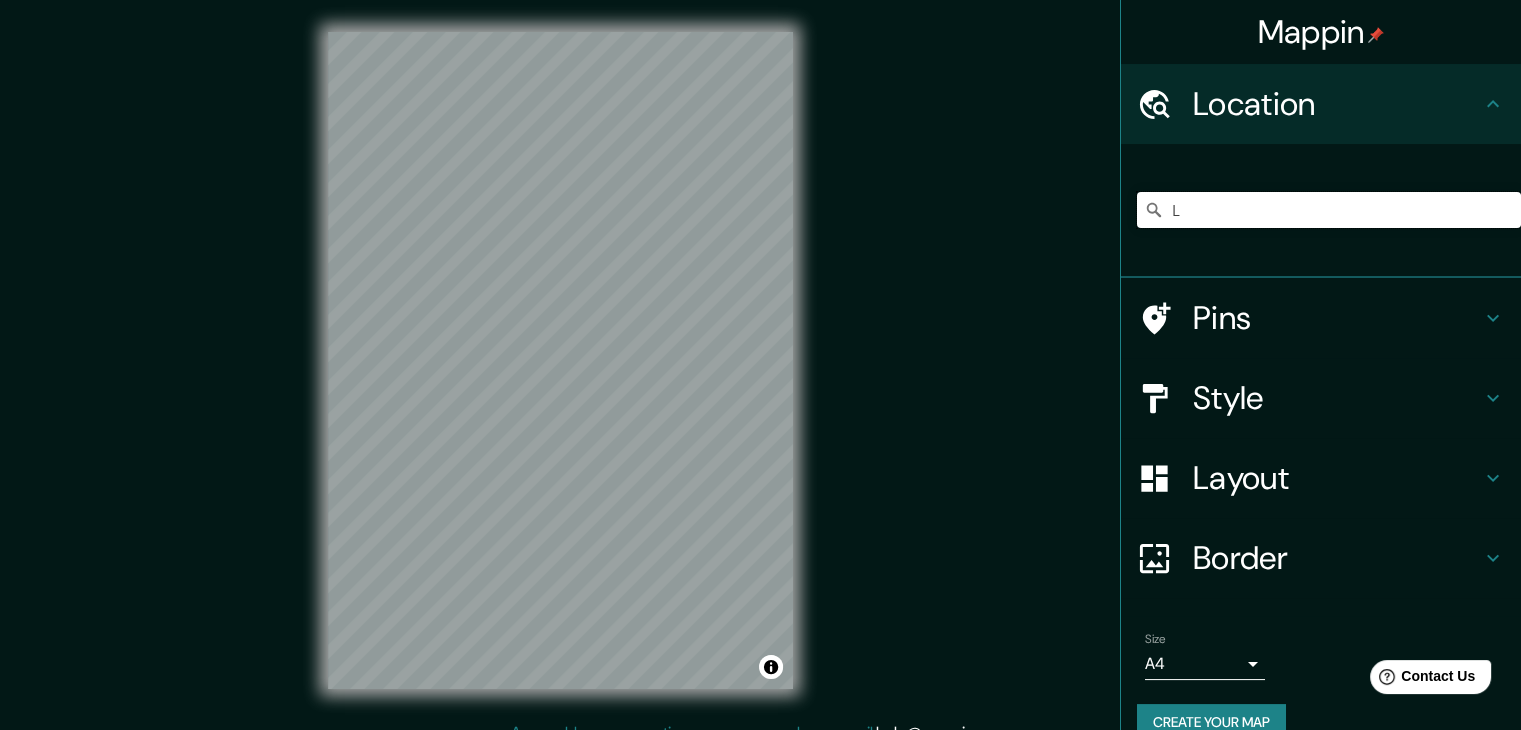 scroll, scrollTop: 0, scrollLeft: 0, axis: both 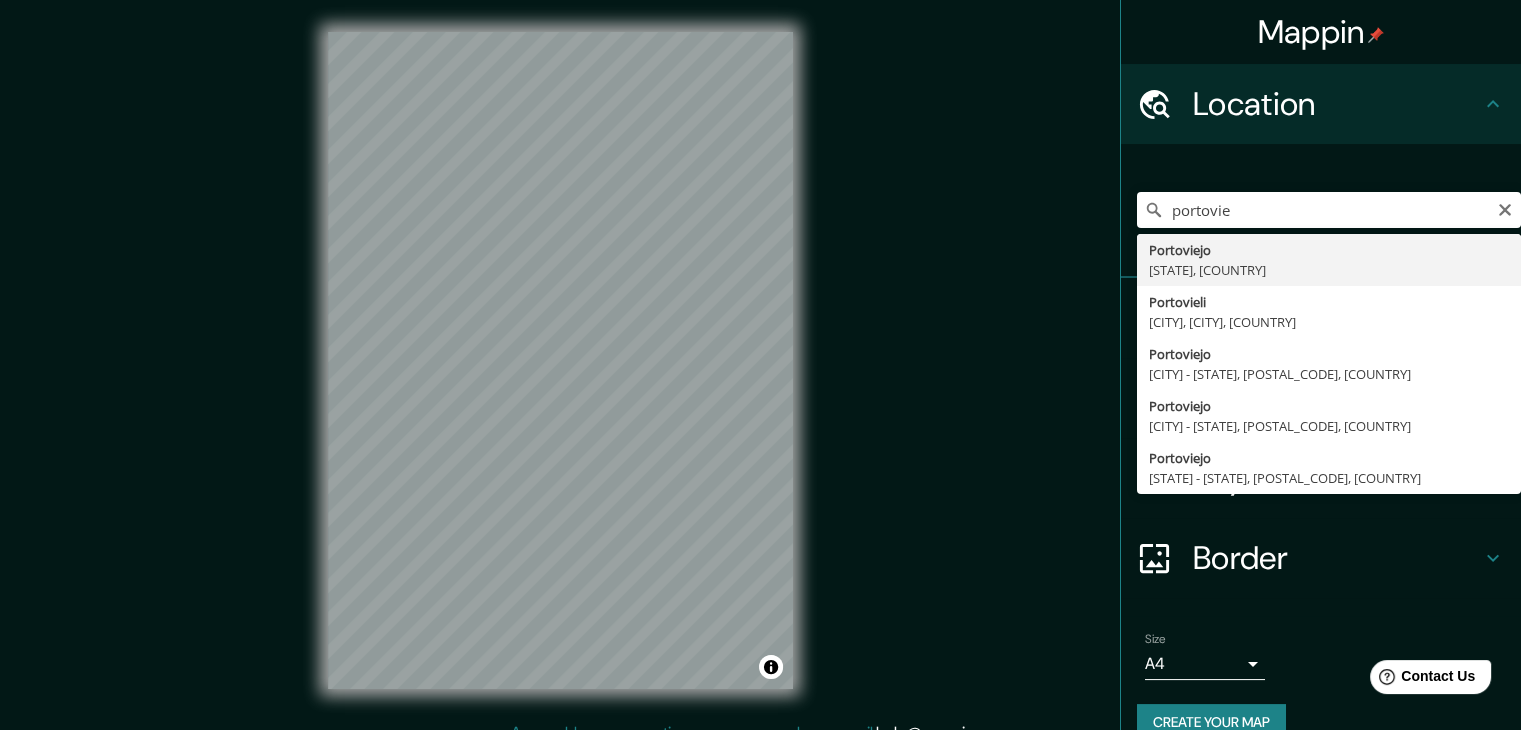 type on "[CITY], [STATE], [COUNTRY]" 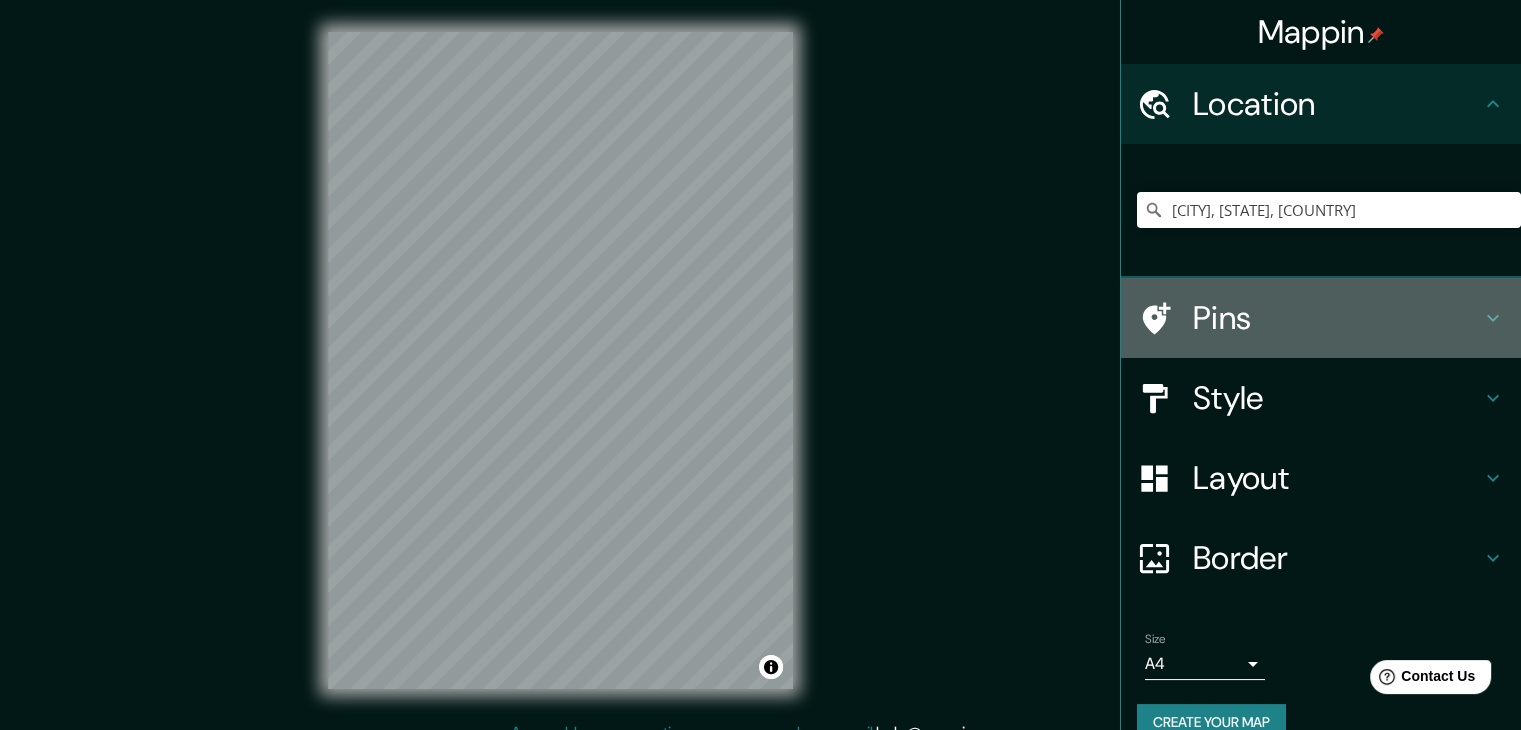 click at bounding box center (1165, 318) 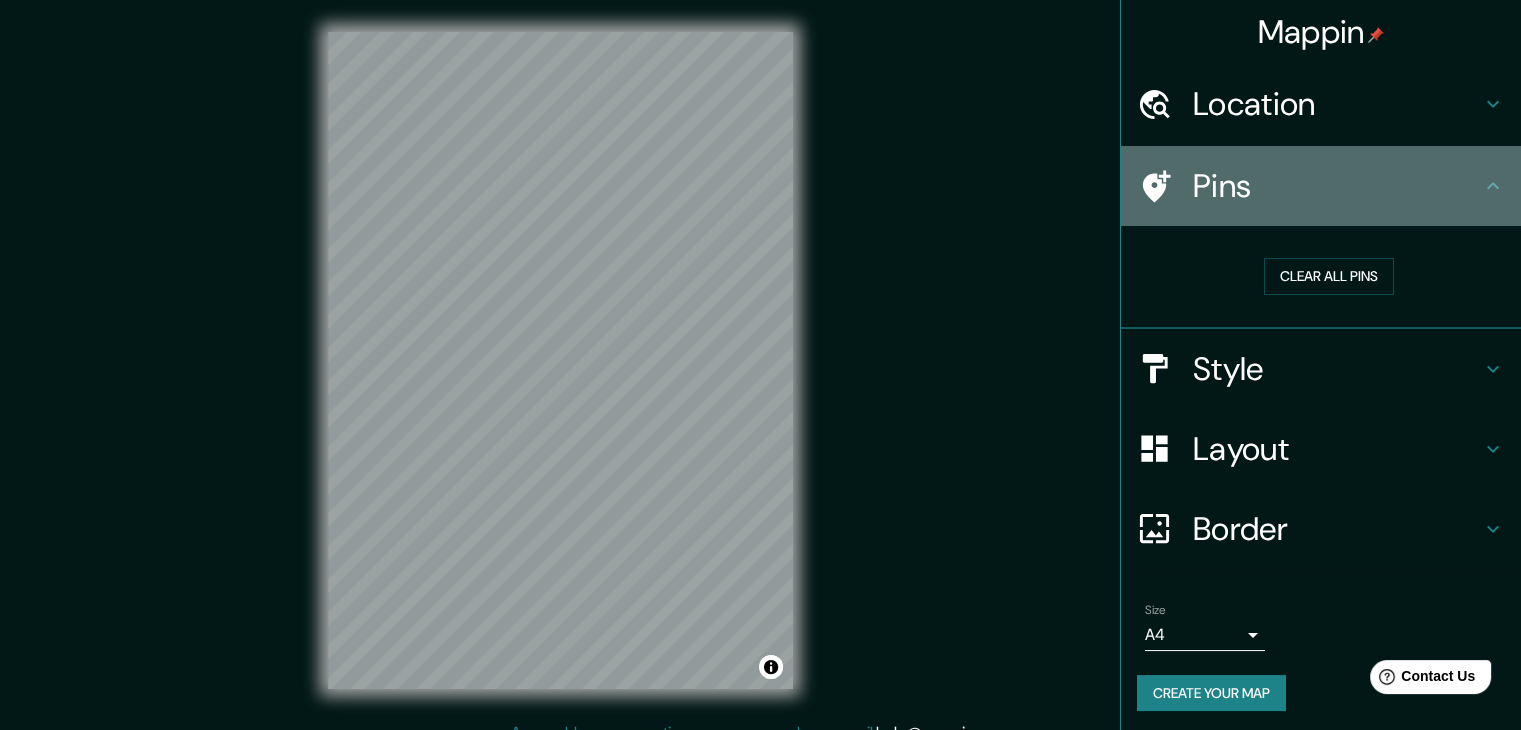 click on "Pins" at bounding box center [1337, 186] 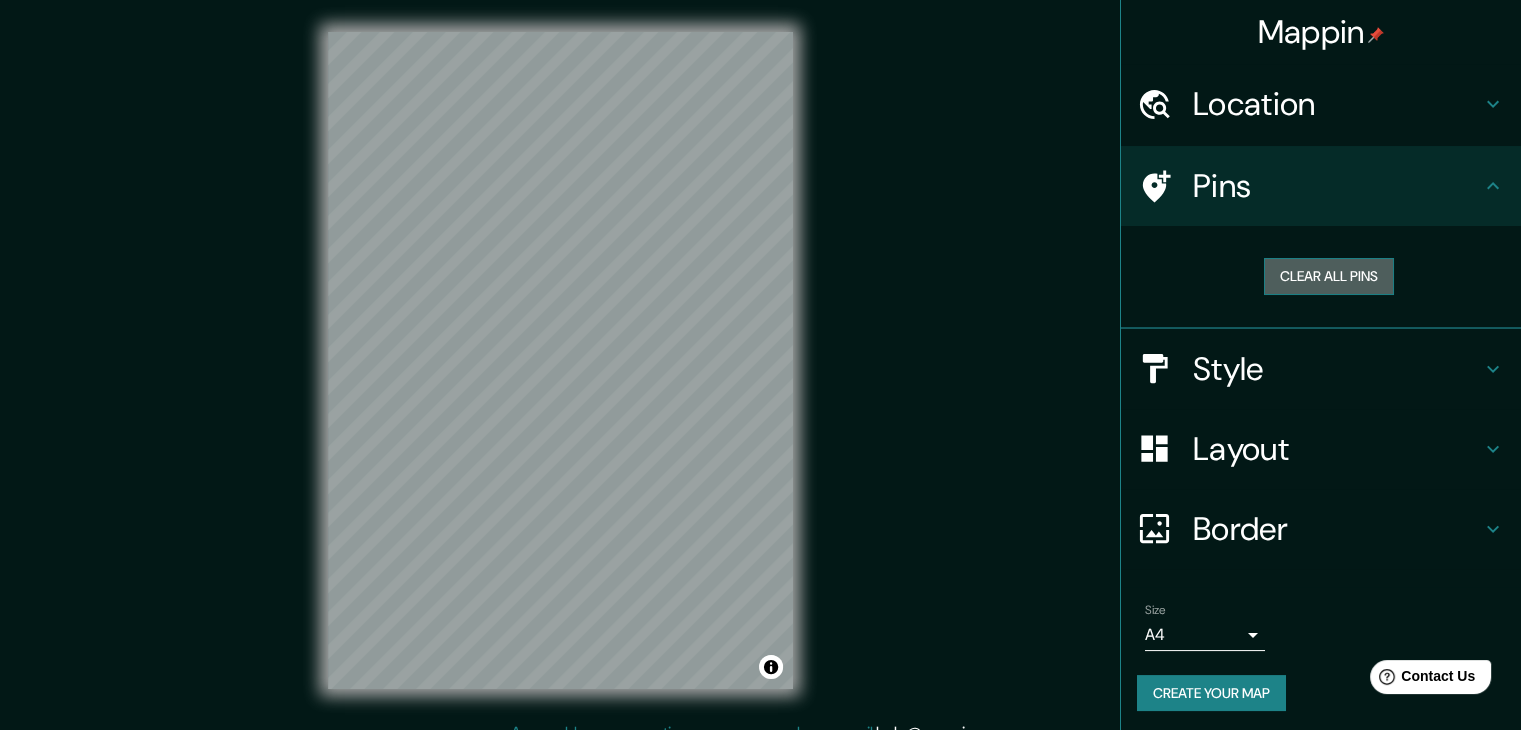 click on "Clear all pins" at bounding box center (1329, 276) 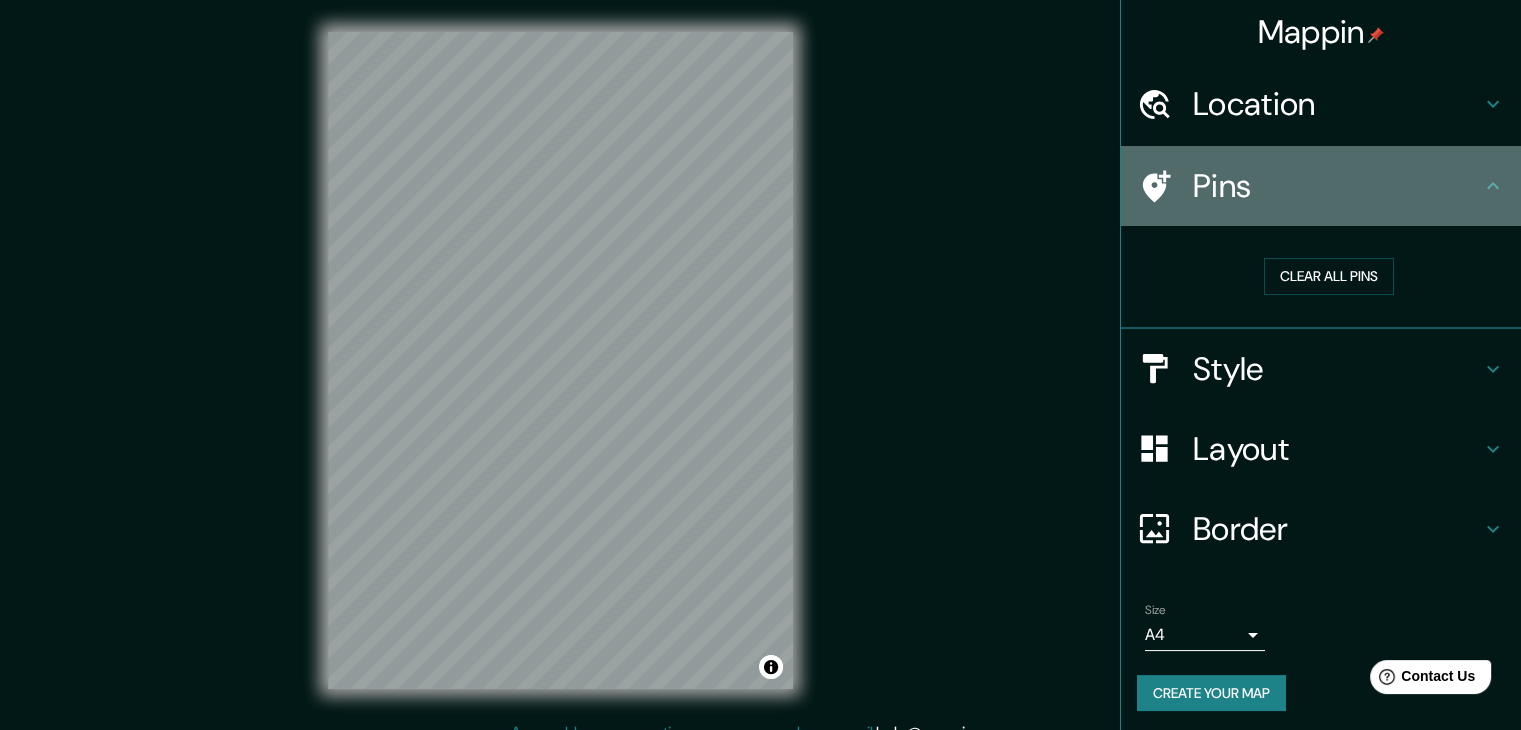 click on "Pins" at bounding box center [1321, 186] 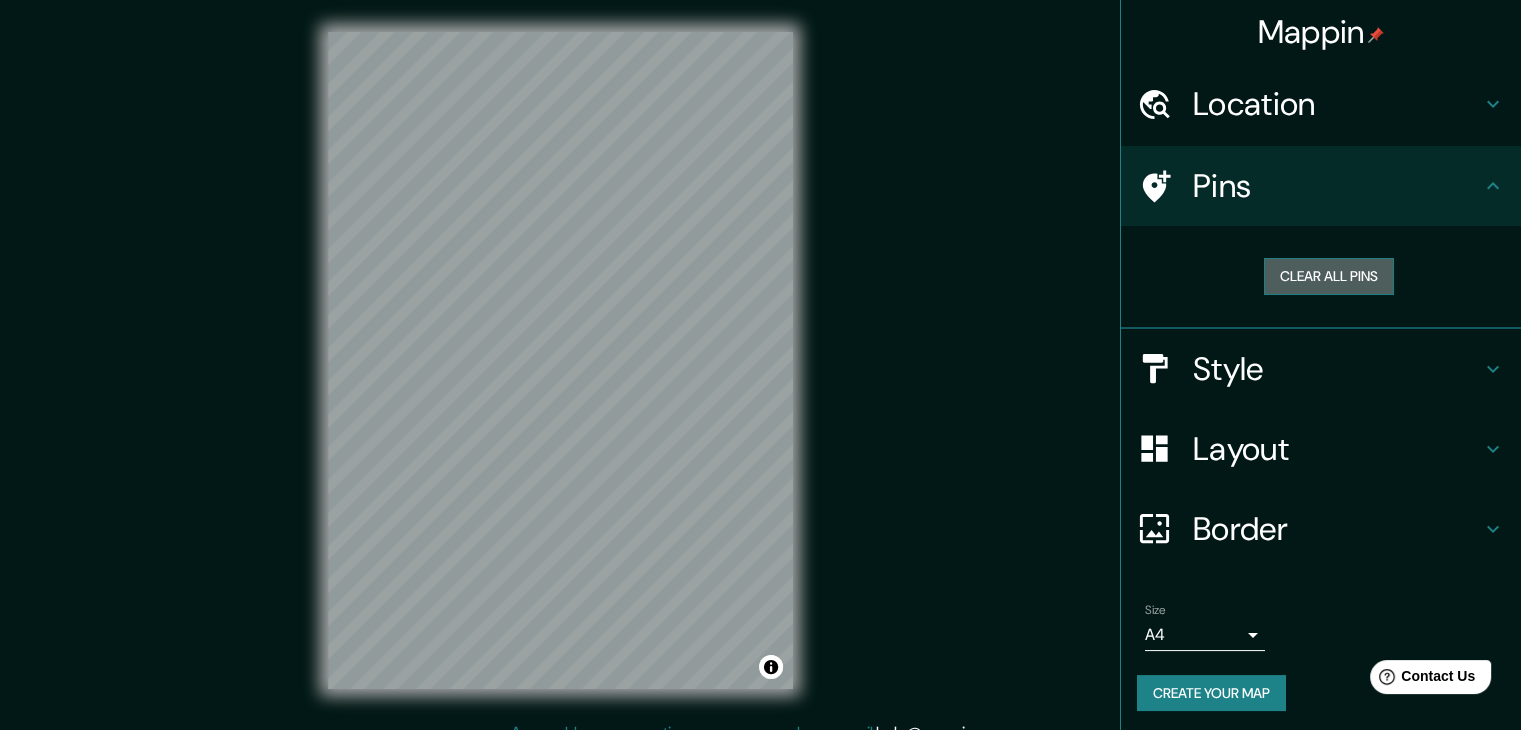 click on "Clear all pins" at bounding box center (1329, 276) 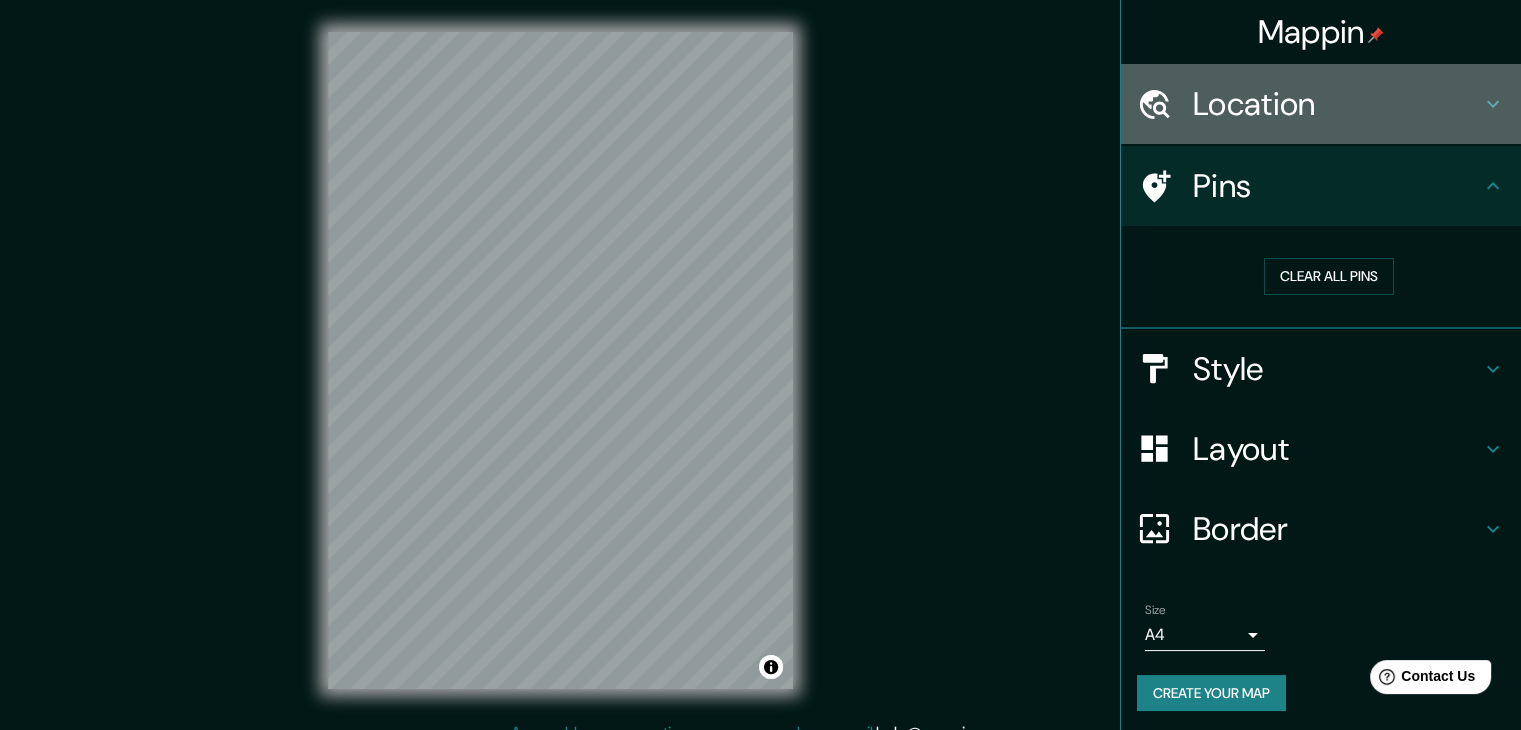click on "Location" at bounding box center [1337, 104] 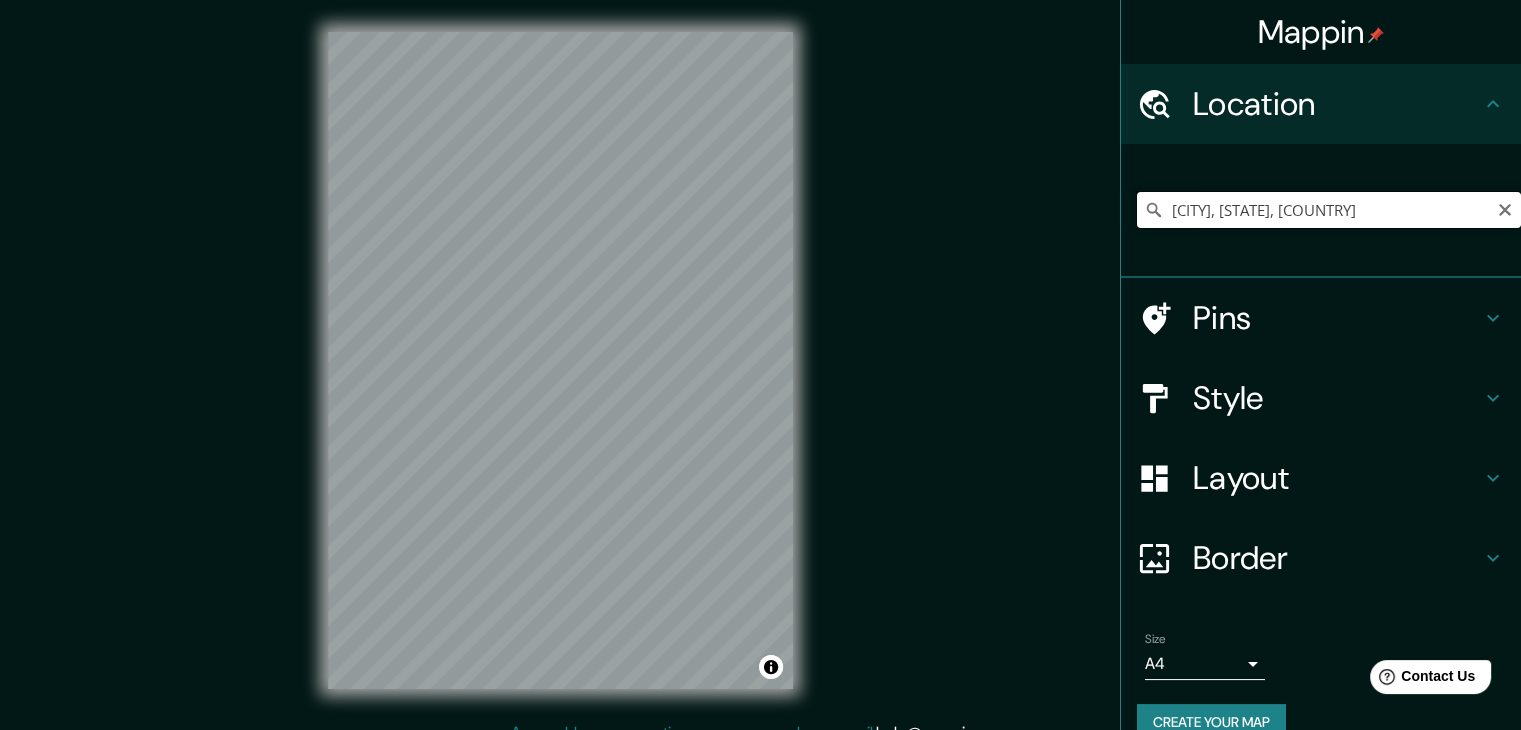 click on "[CITY], [STATE], [COUNTRY]" at bounding box center [1329, 210] 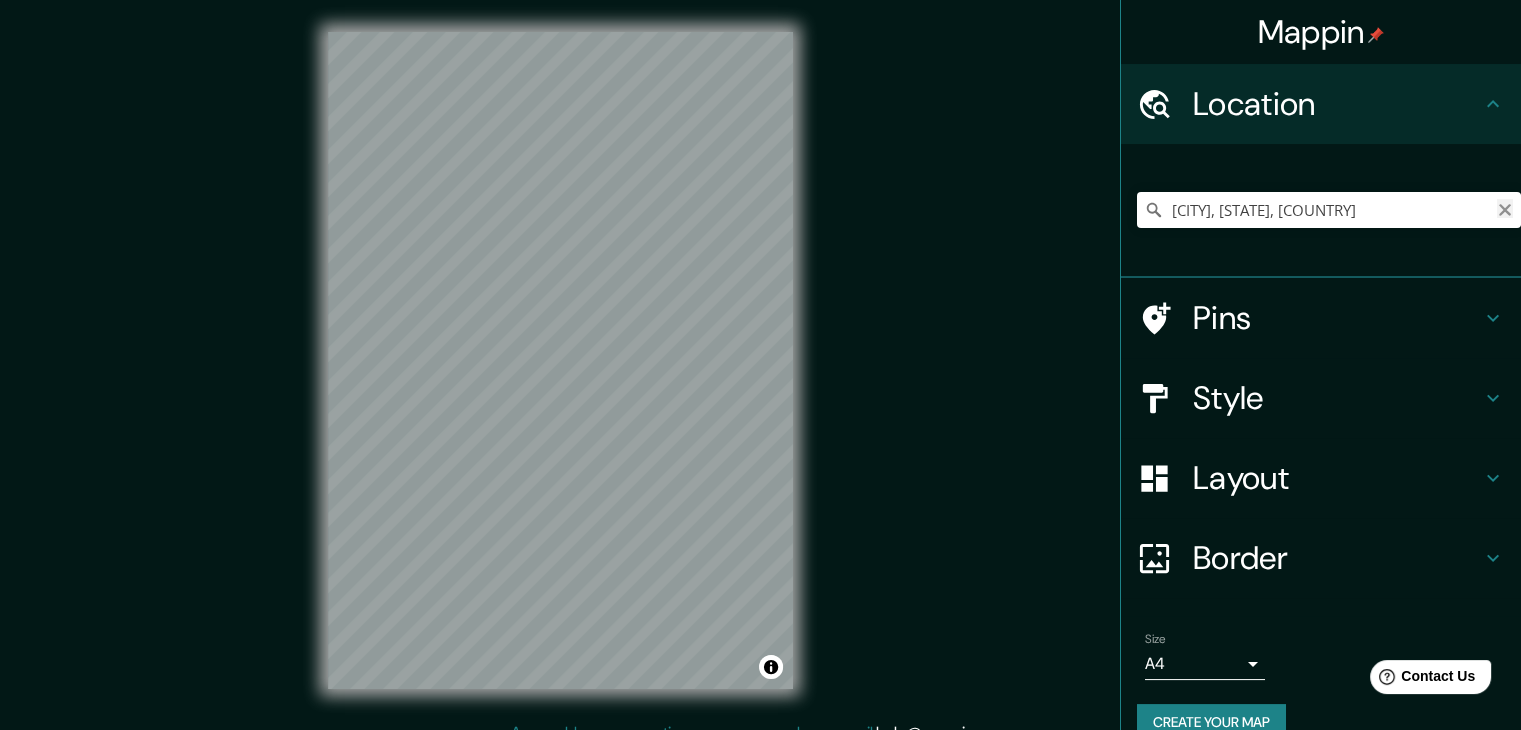 click 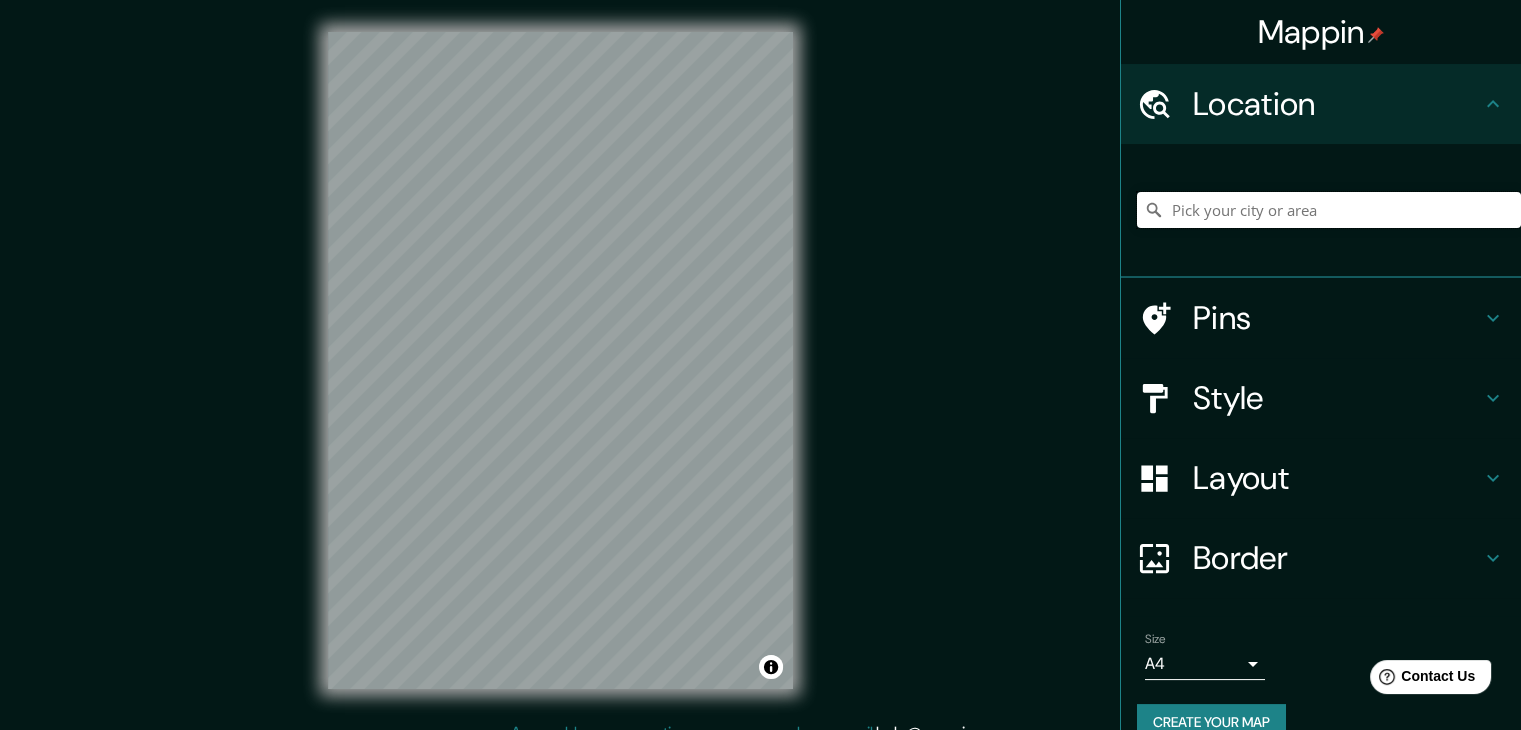paste on "[POSTAL_CODE], [CITY]" 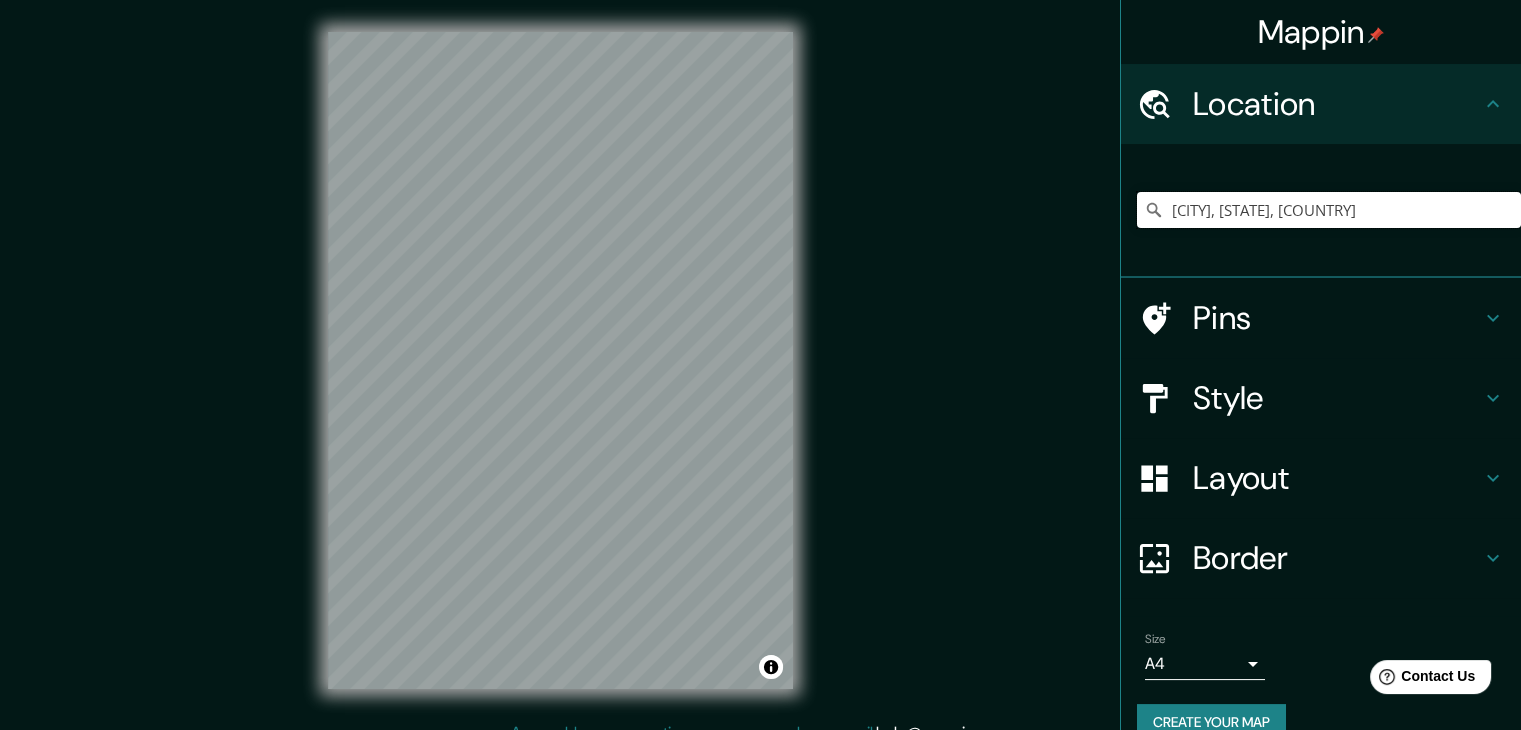 type on "[CITY], [STATE], [COUNTRY]" 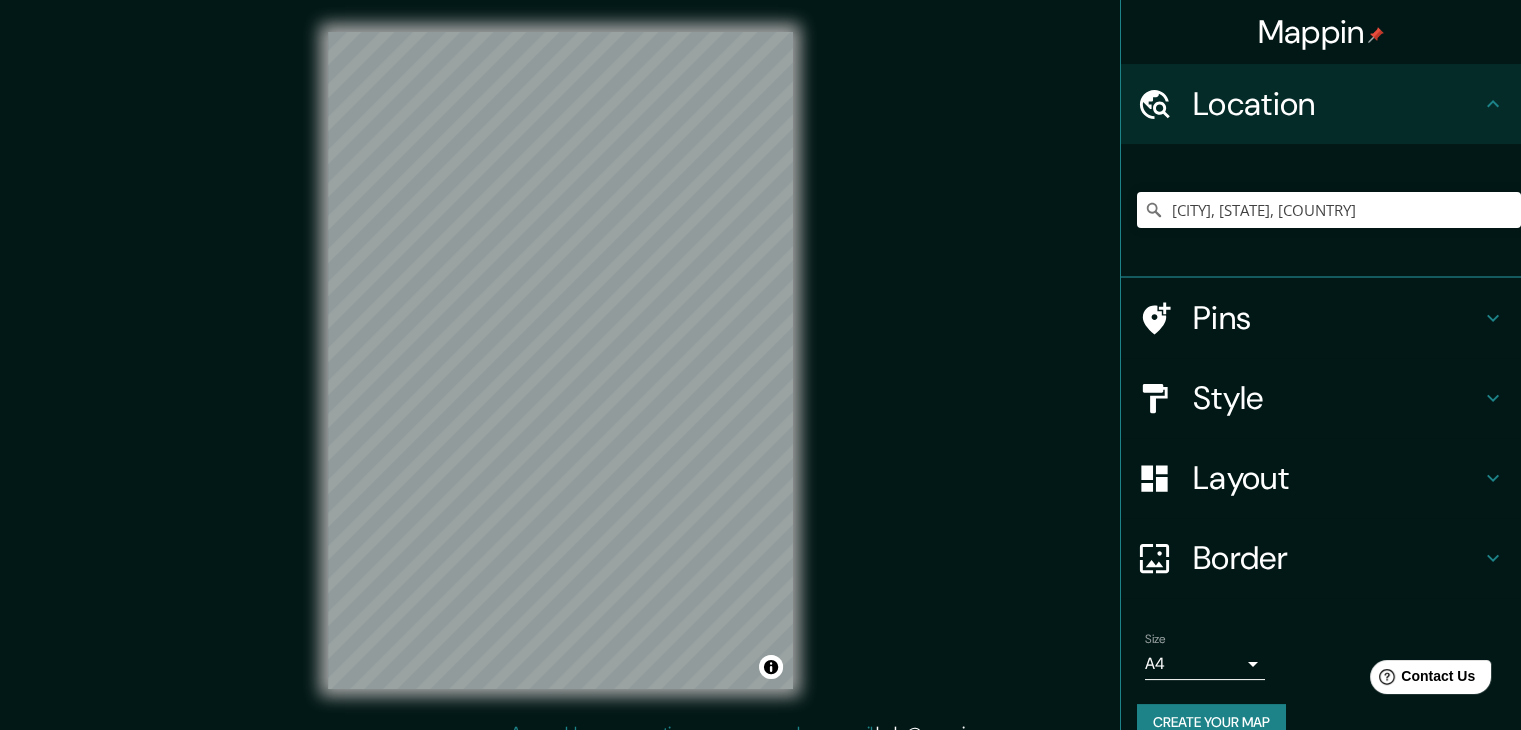 click on "Mappin Location [CITY], [STATE], [COUNTRY] [CITY] [CITY] - [STATE], [POSTAL_CODE], [COUNTRY] [CITY] - [CRUCITA] [CITY] - [STATE], [POSTAL_CODE], [COUNTRY] [CITY] [CITY] - [STATE], [POSTAL_CODE], [COUNTRY] [CITY] [CITY] - [STATE], [POSTAL_CODE], [COUNTRY] Pins Style Layout Border Choose a border. Hint : you can make layers of the frame opaque to create some cool effects. None Simple Transparent Fancy Size A4 single Create your map © Mapbox © OpenStreetMap Improve this map Any problems, suggestions, or concerns please email help@mappin.pro . . ." at bounding box center (760, 376) 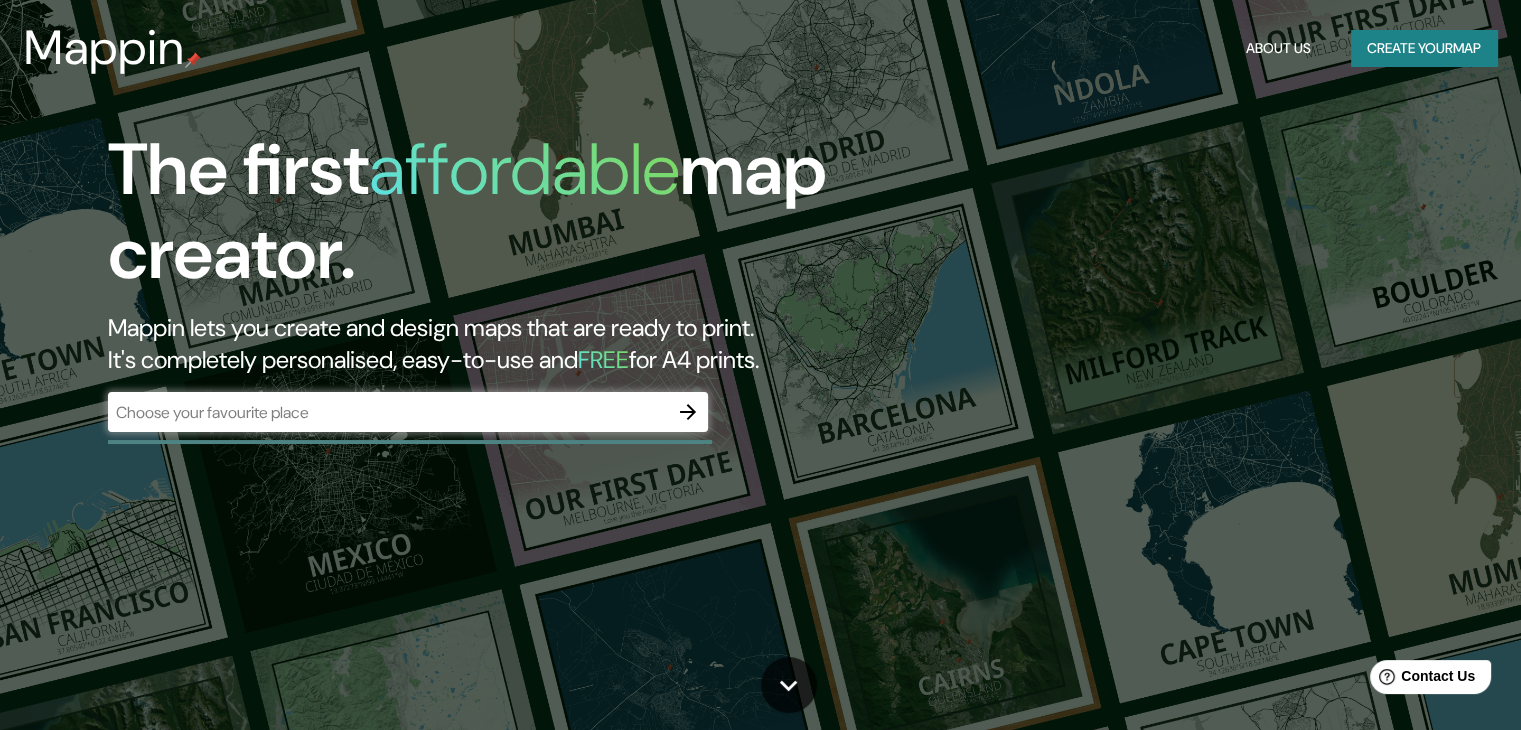 click on "​" at bounding box center [408, 412] 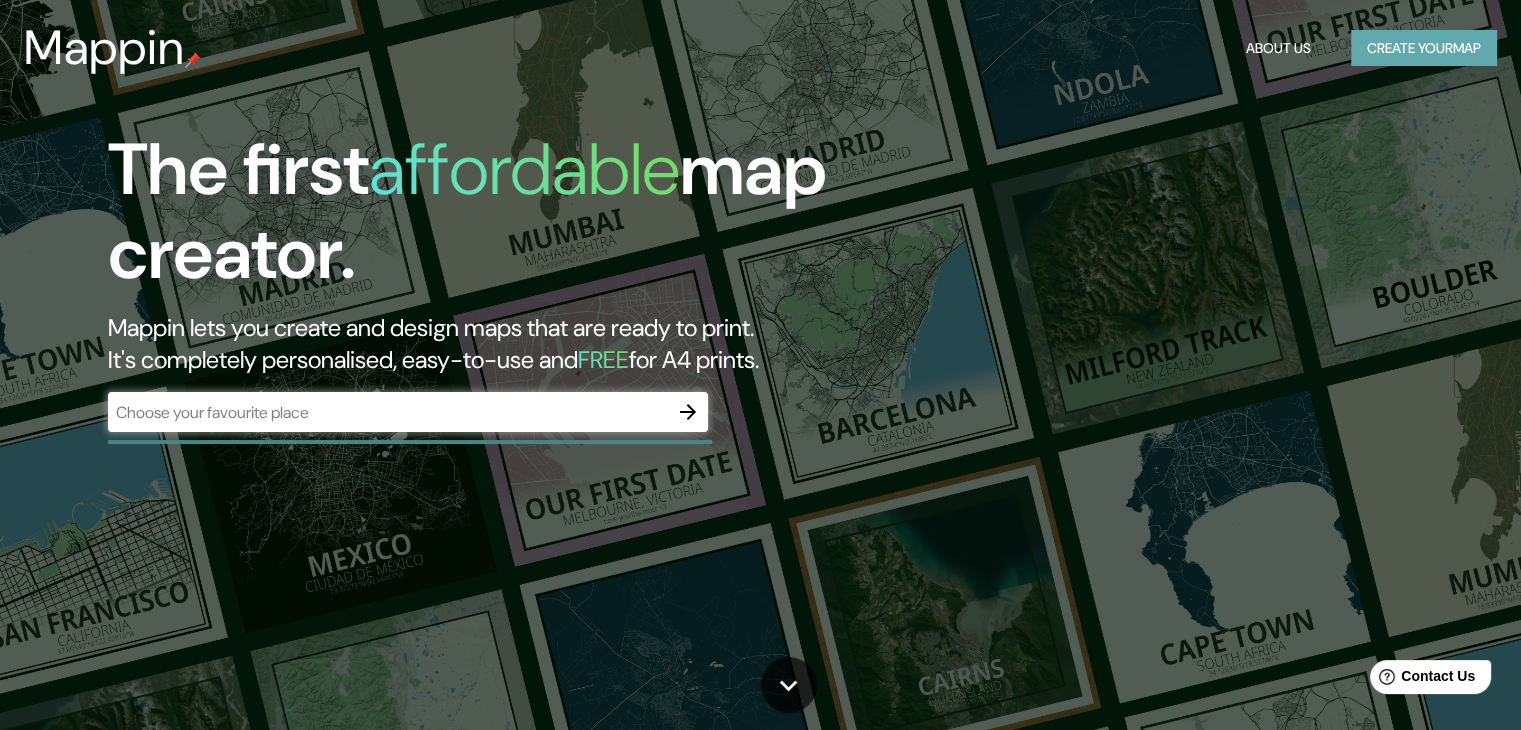 click on "Create your   map" at bounding box center [1424, 48] 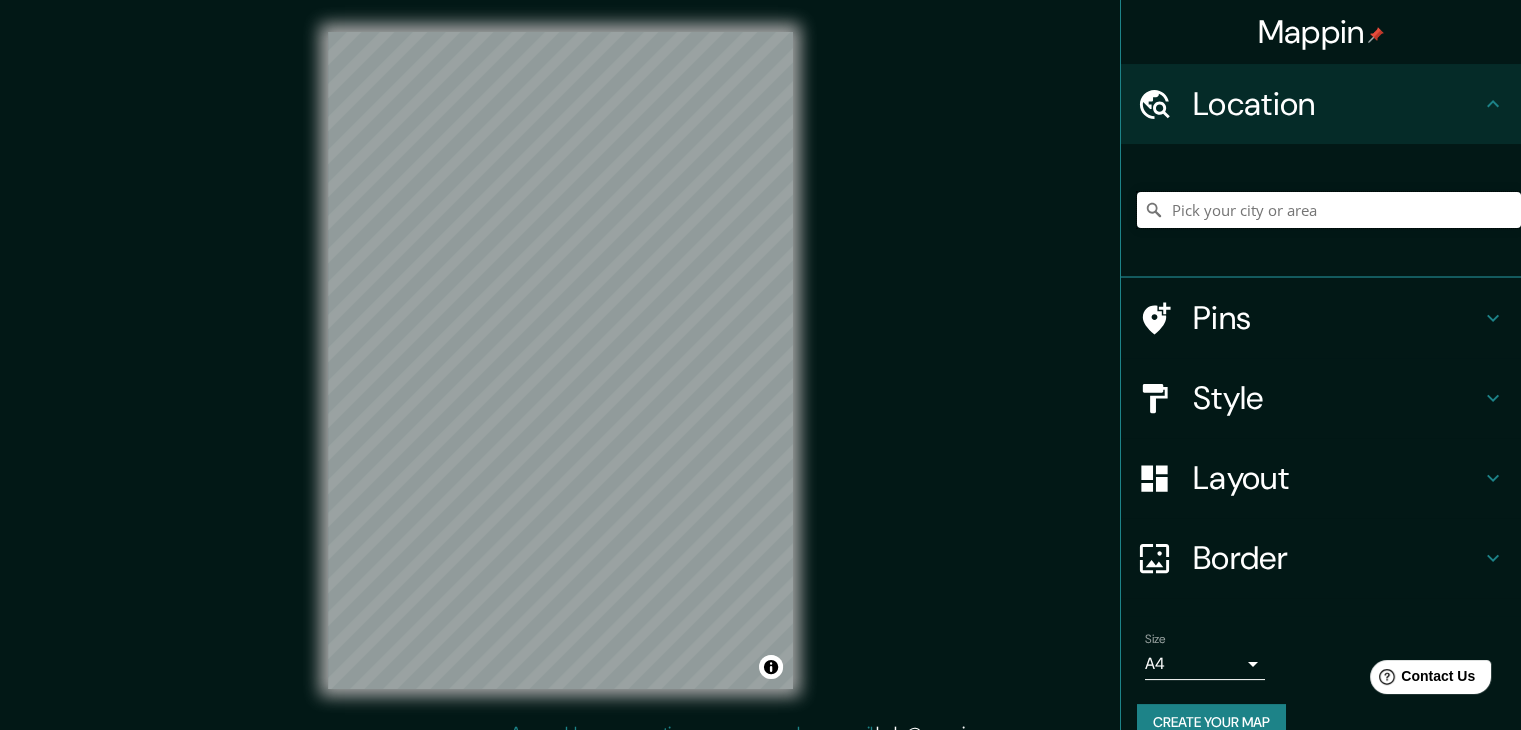click at bounding box center [1329, 210] 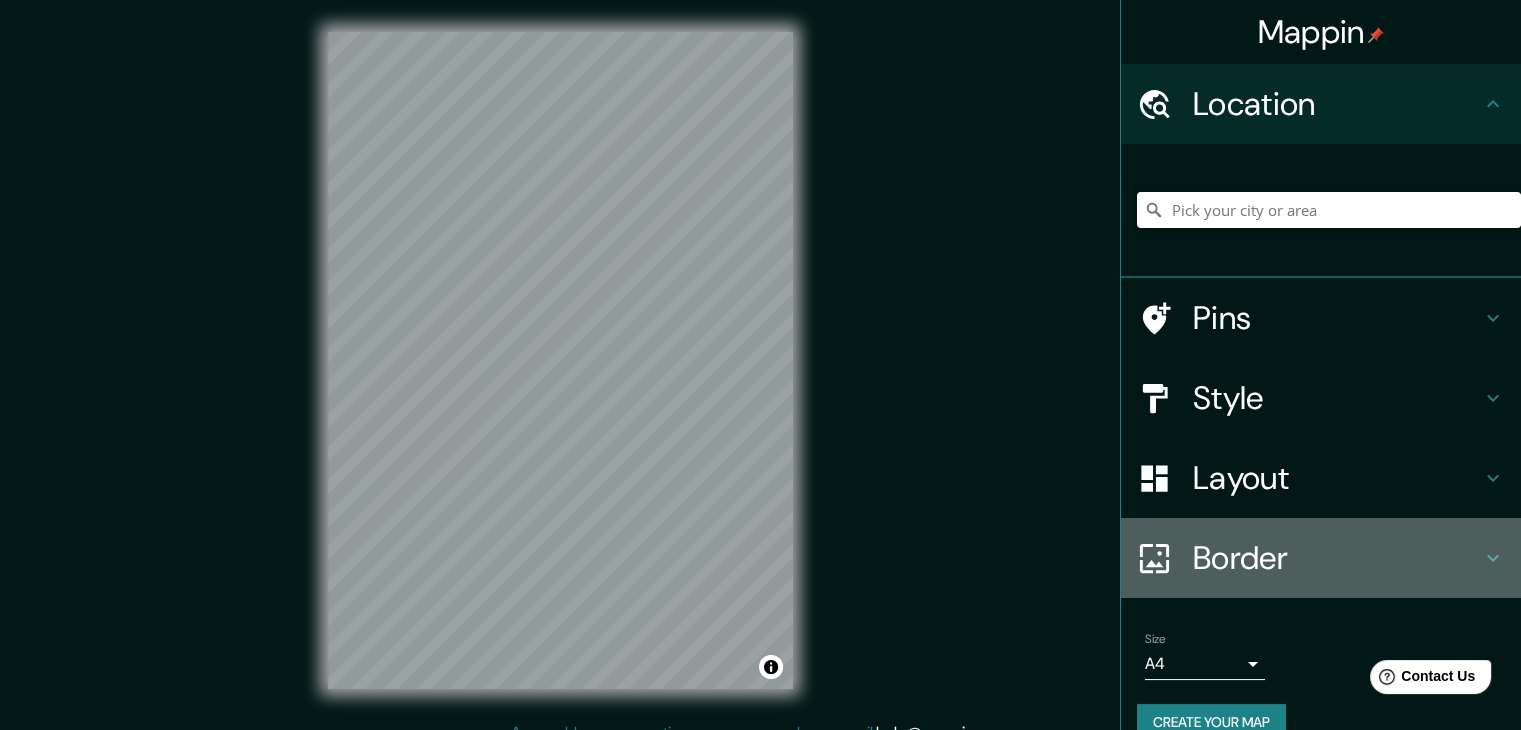 click on "Border" at bounding box center (1337, 558) 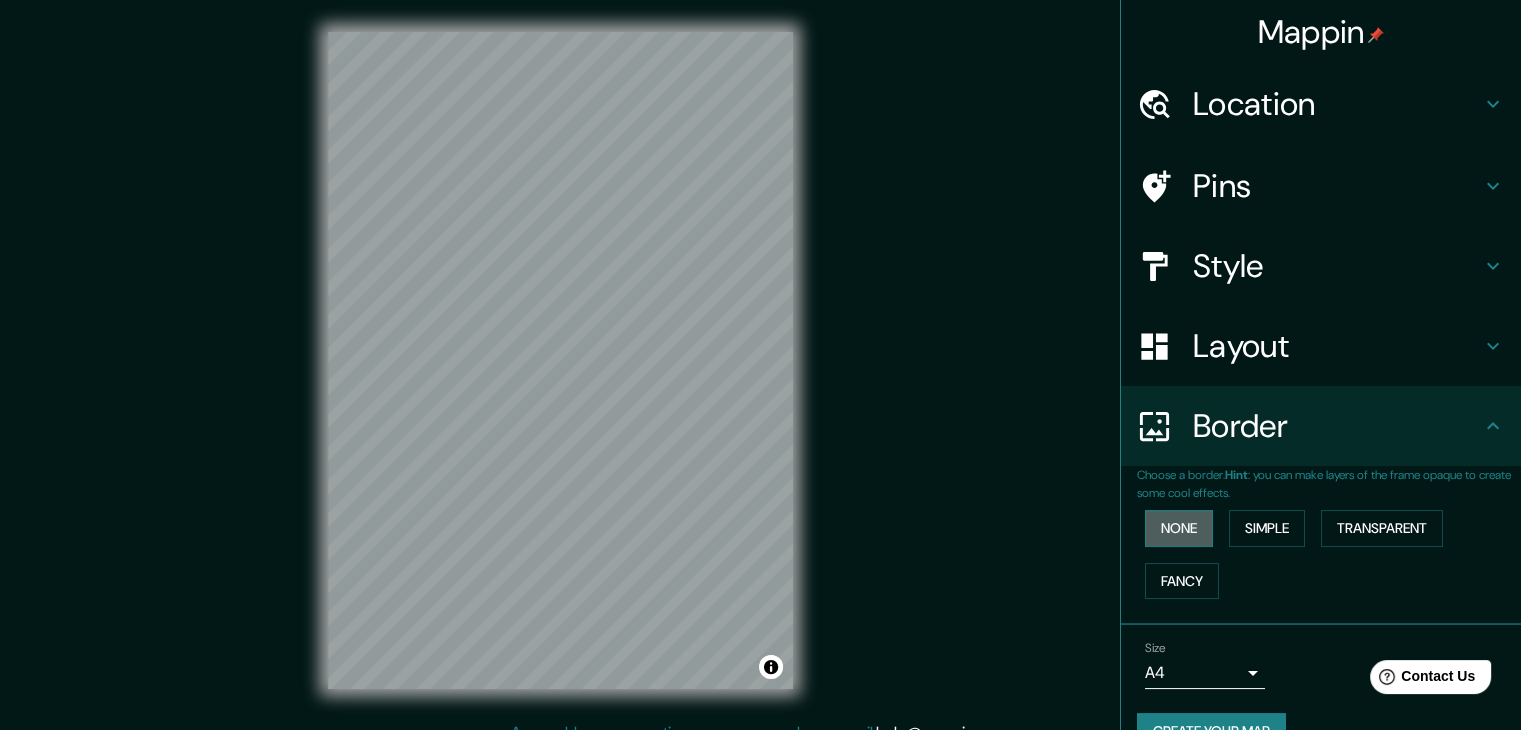 click on "None" at bounding box center (1179, 528) 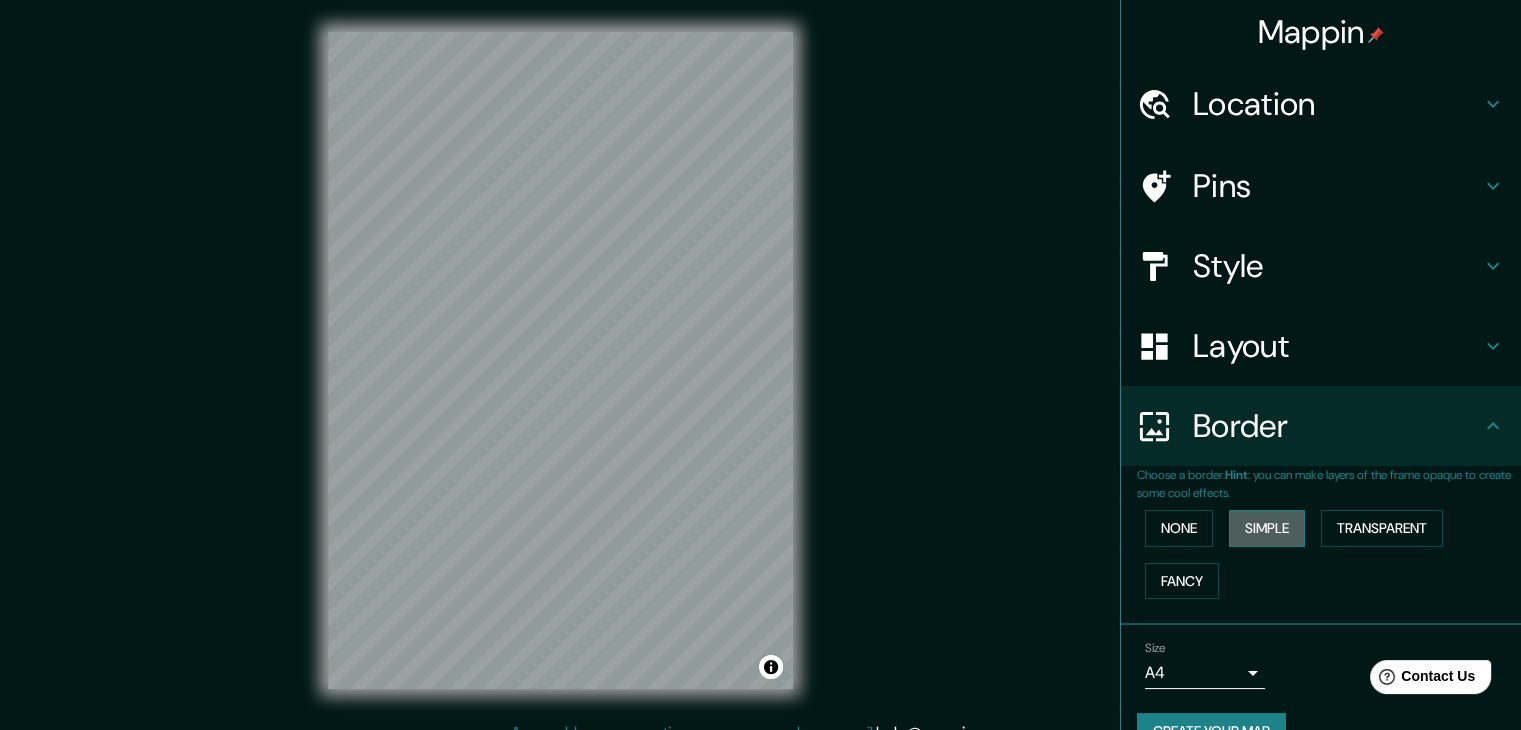 click on "Simple" at bounding box center [1267, 528] 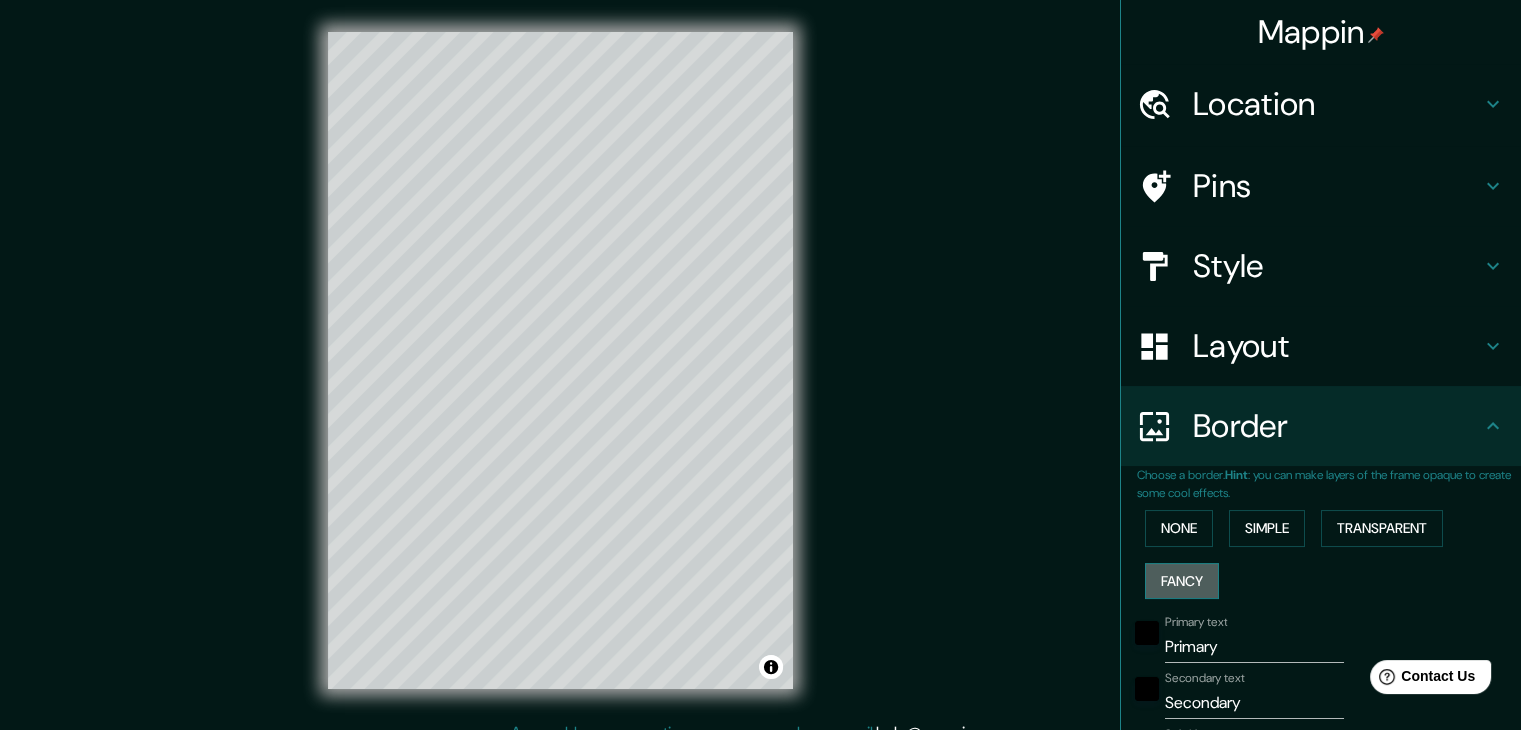 click on "Fancy" at bounding box center (1182, 581) 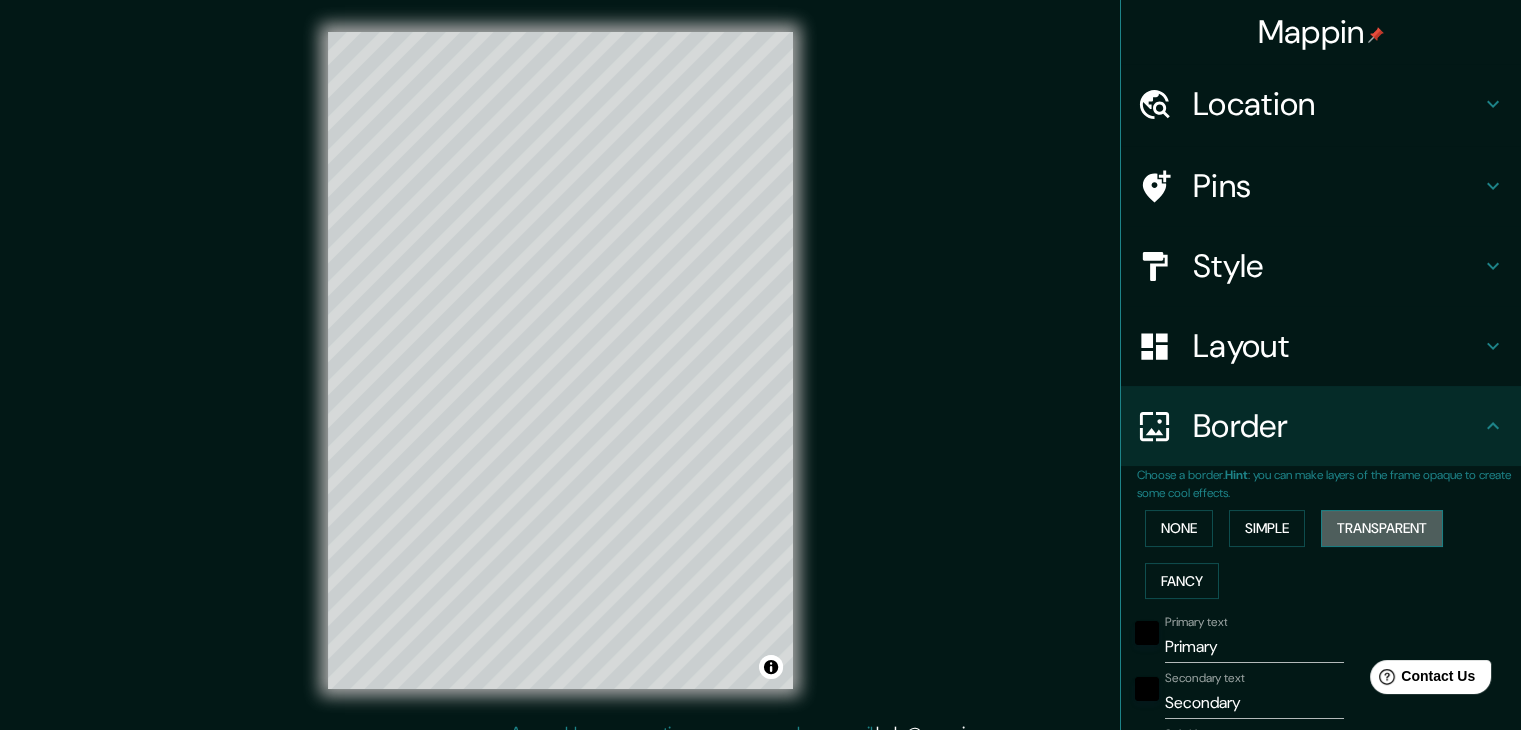 click on "Transparent" at bounding box center (1382, 528) 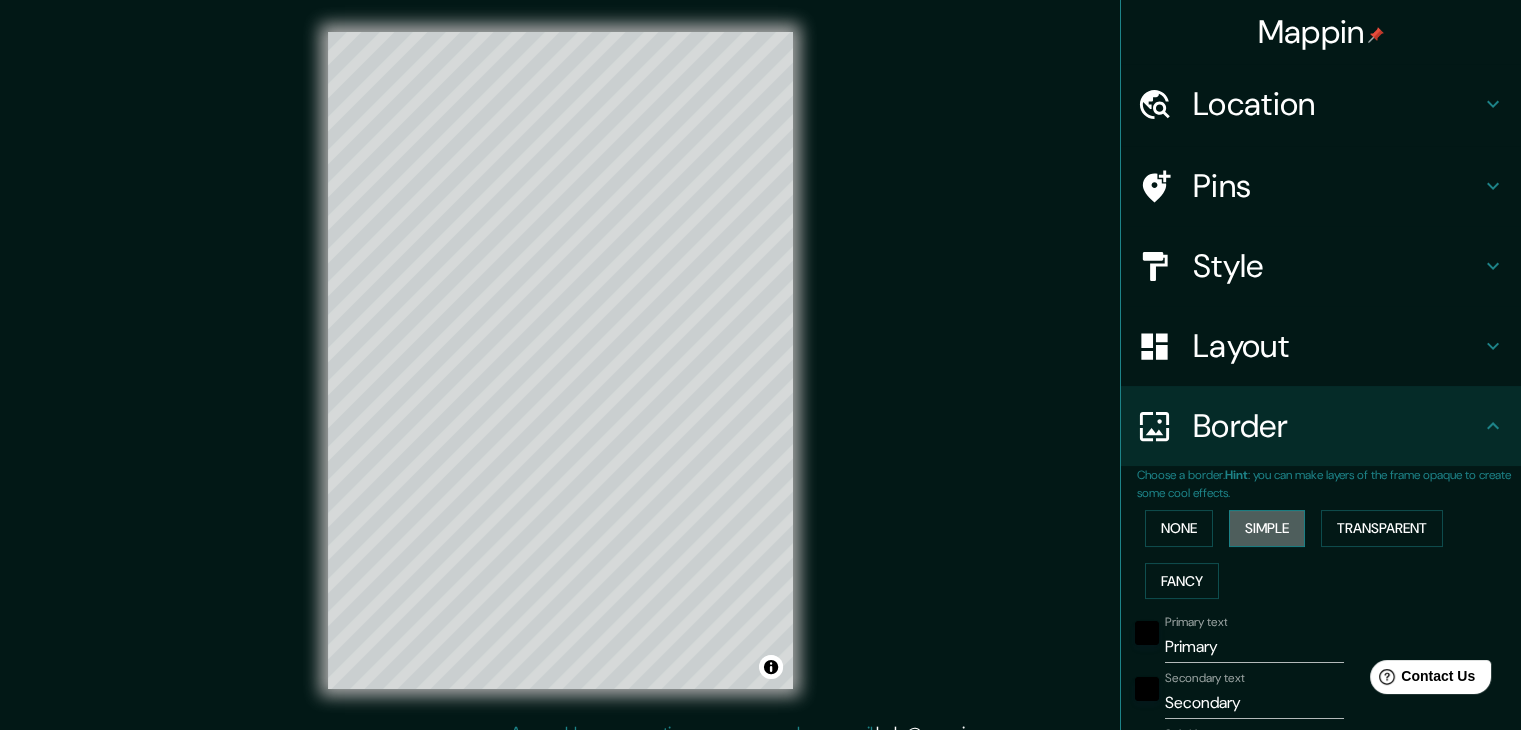 click on "Simple" at bounding box center [1267, 528] 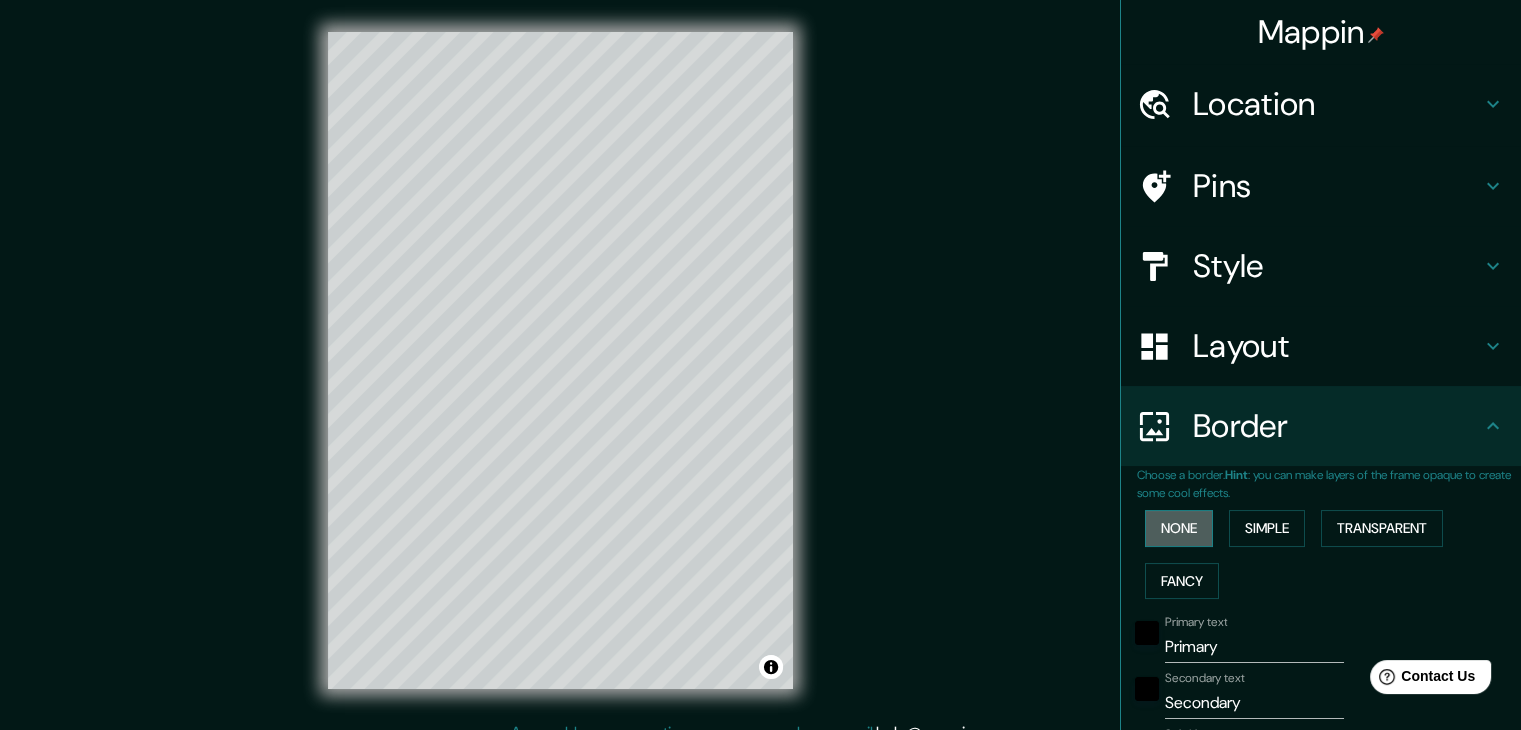 click on "None" at bounding box center (1179, 528) 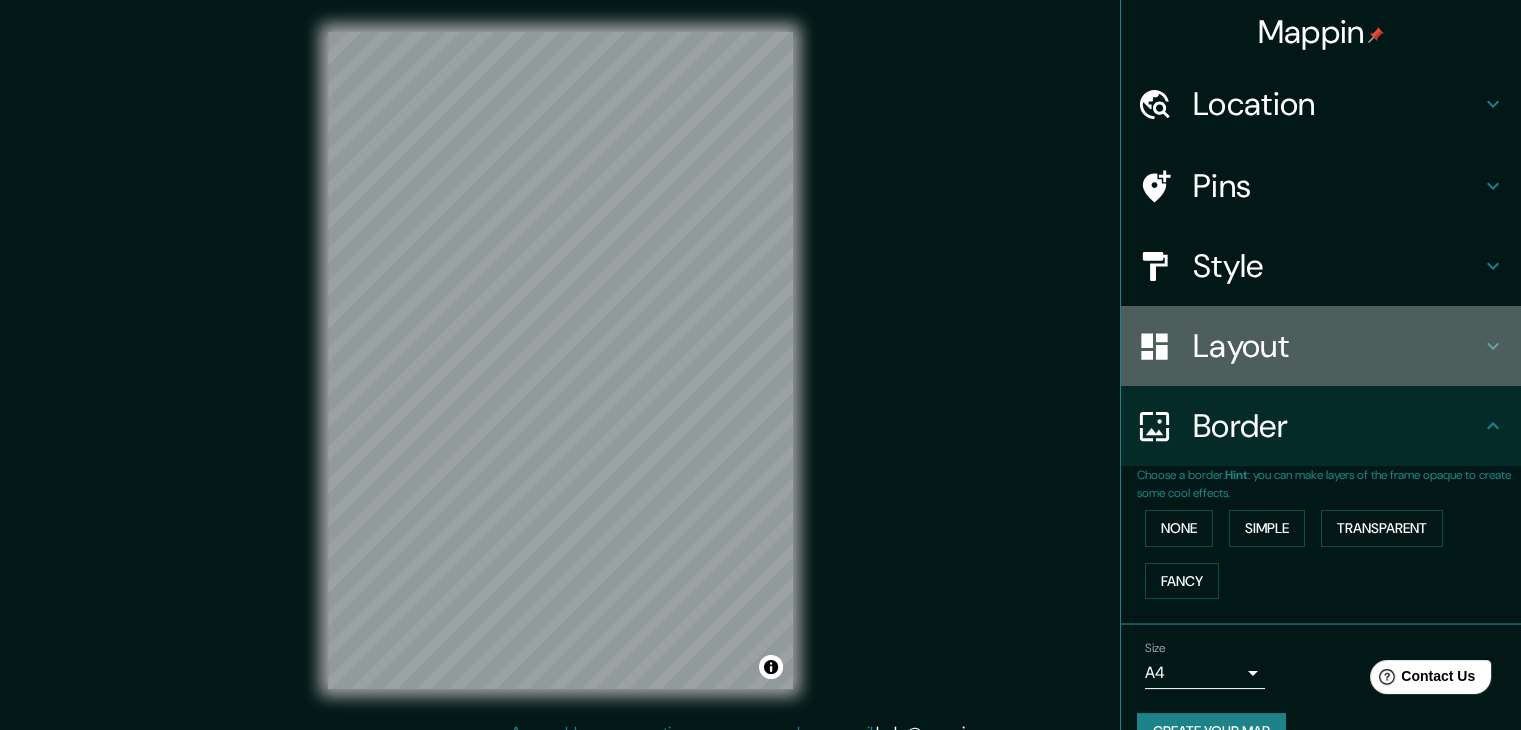 click on "Layout" at bounding box center (1337, 346) 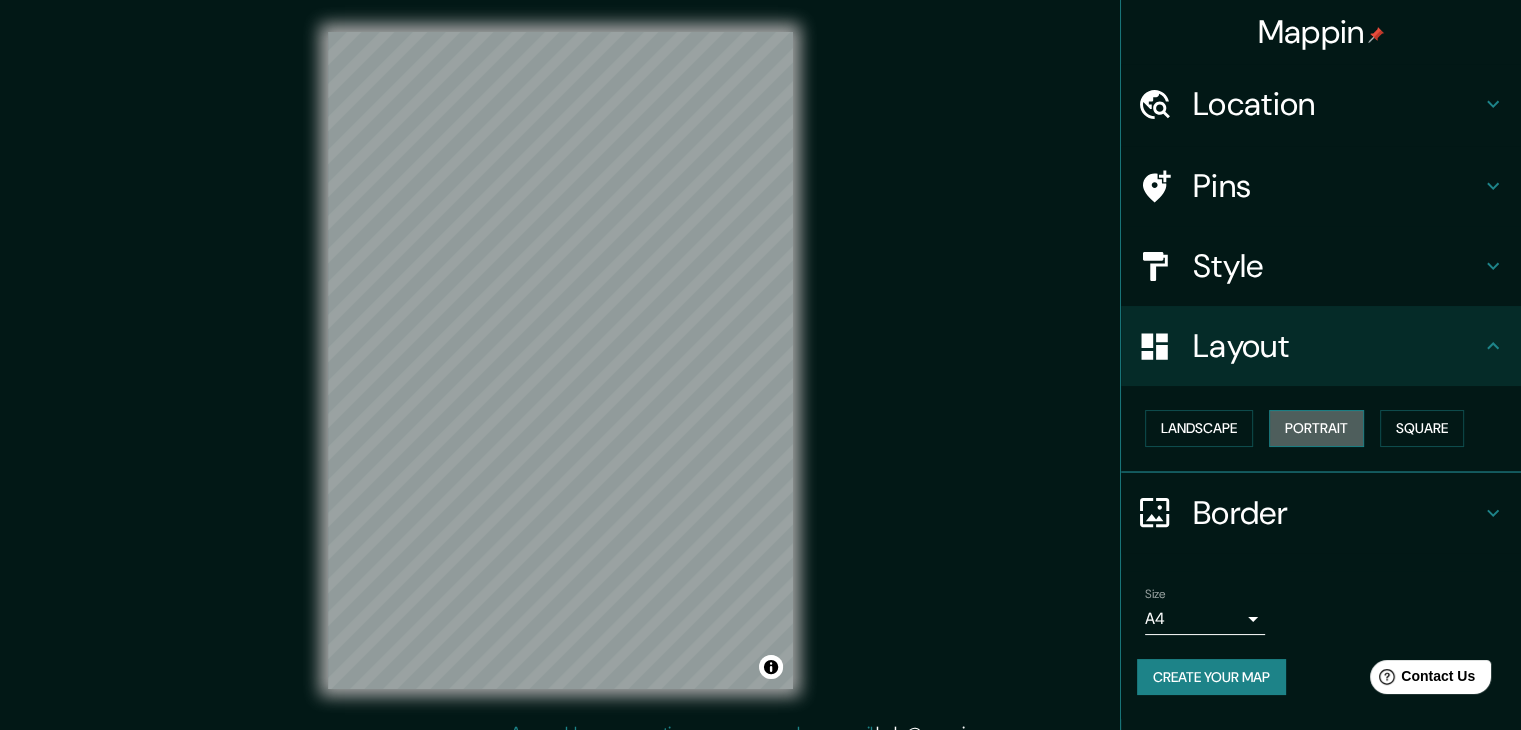 click on "Portrait" at bounding box center (1316, 428) 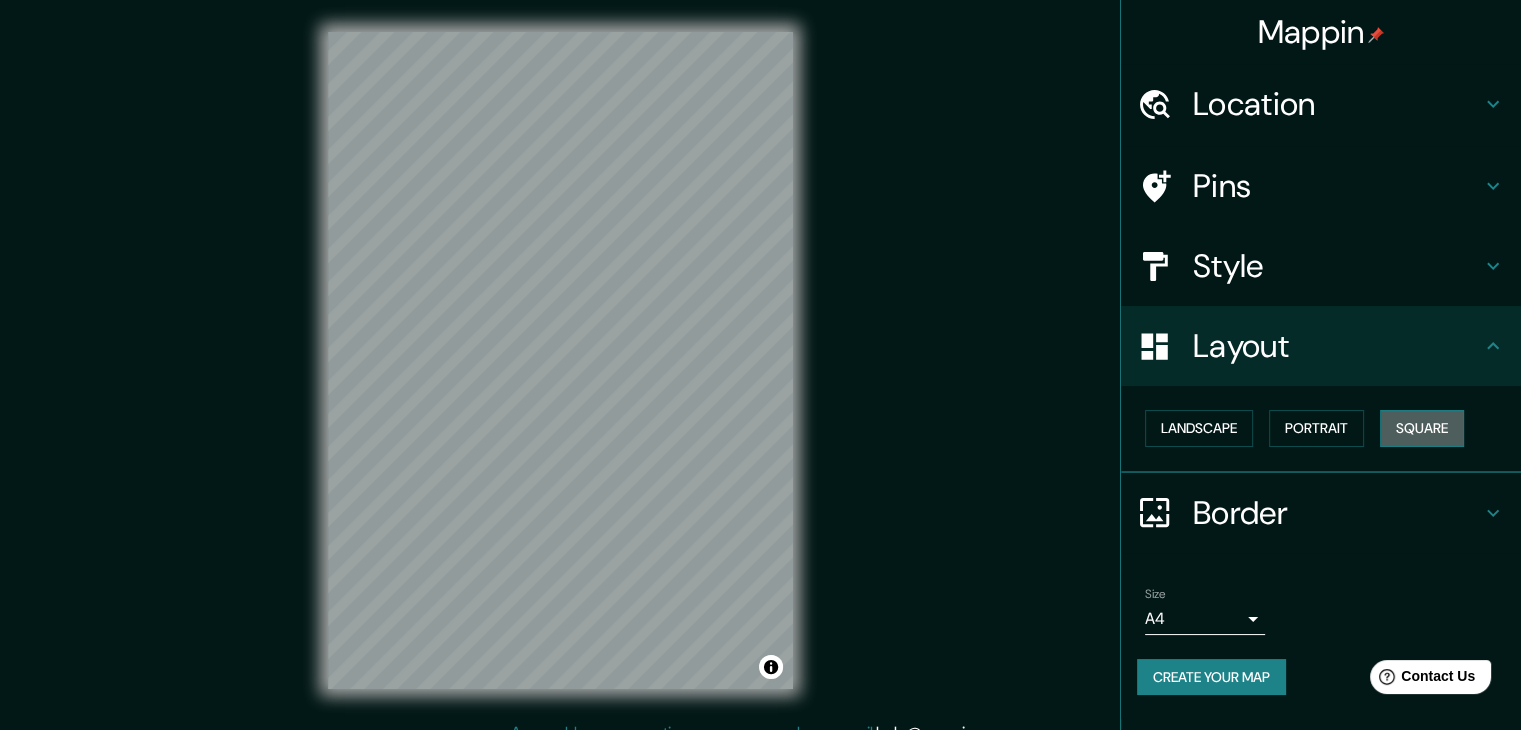 click on "Square" at bounding box center [1422, 428] 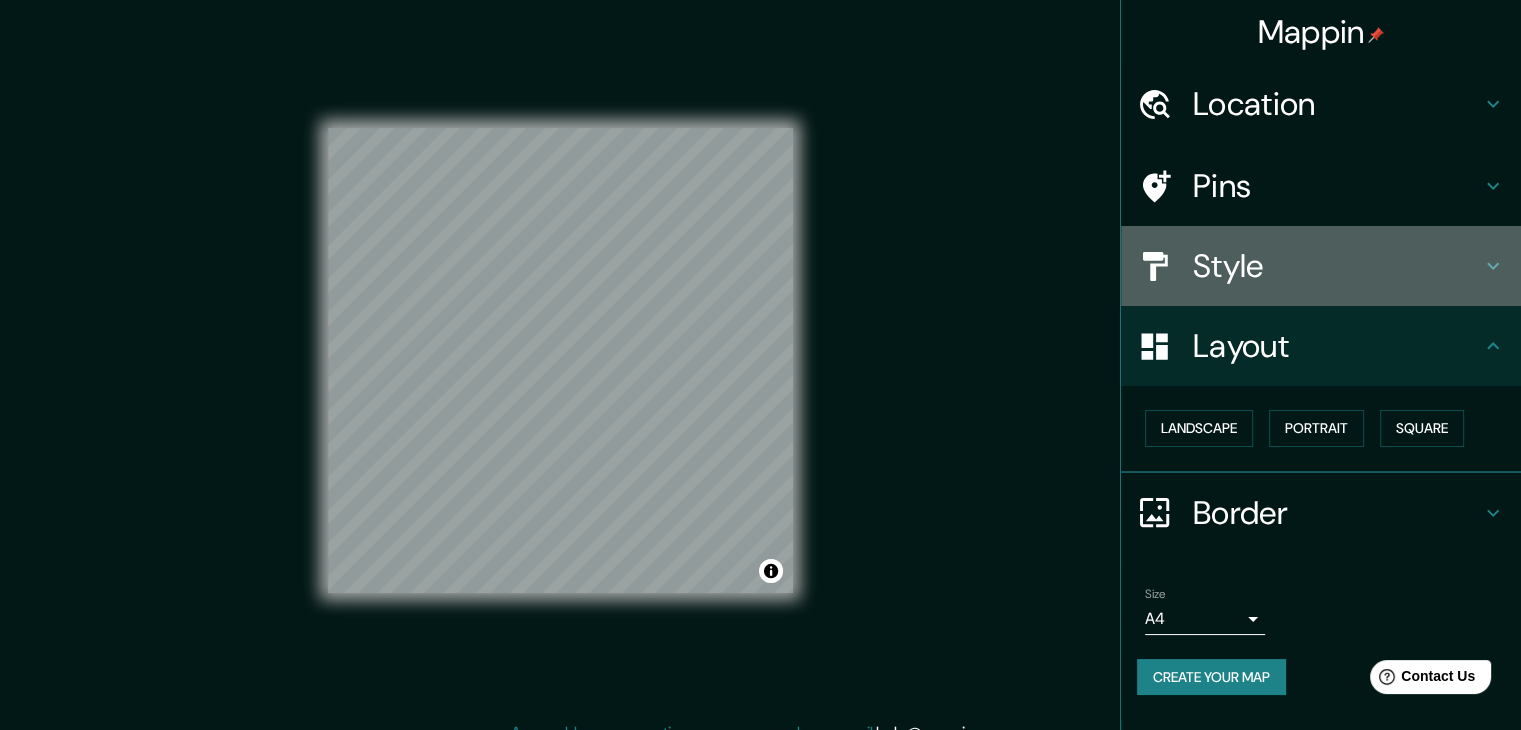click on "Style" at bounding box center (1337, 266) 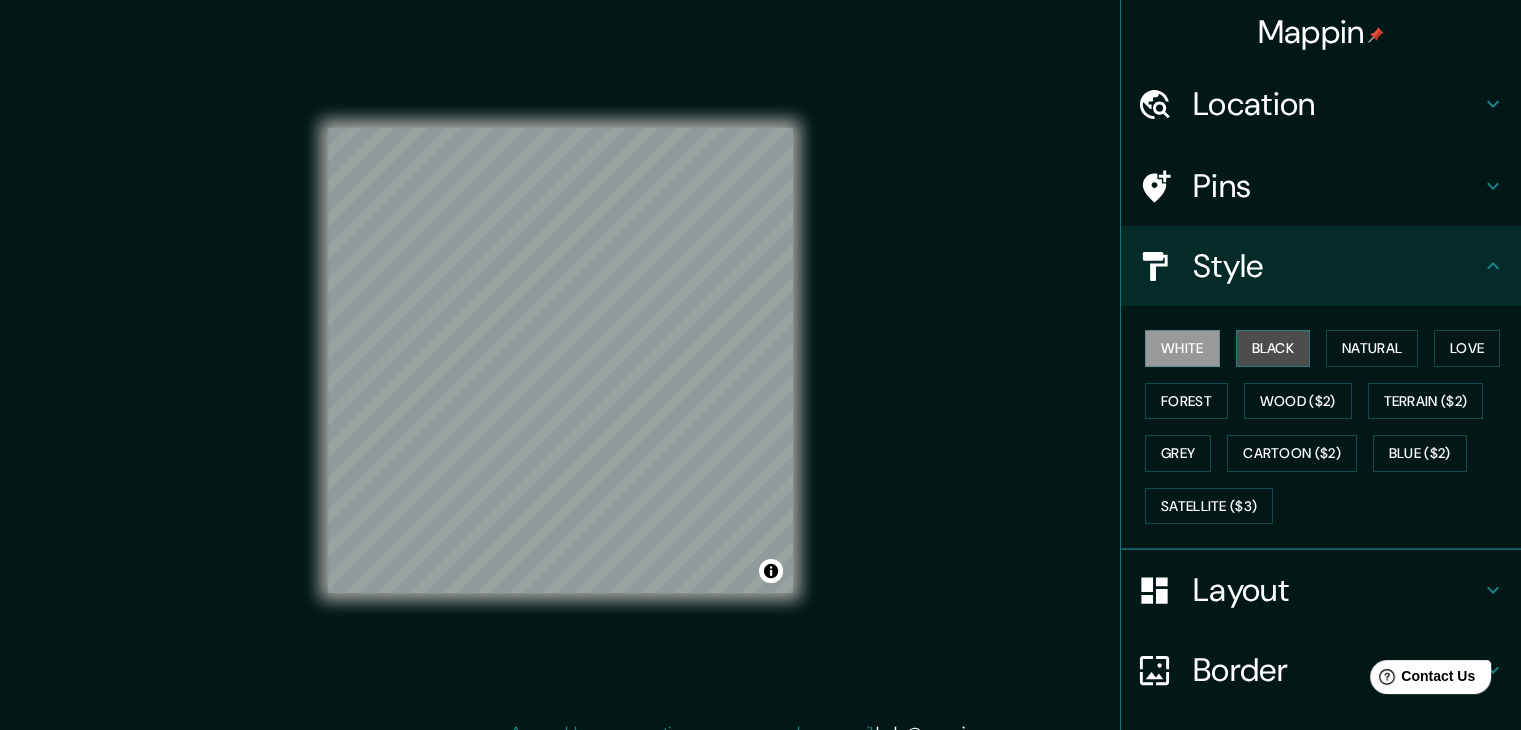 click on "Black" at bounding box center (1273, 348) 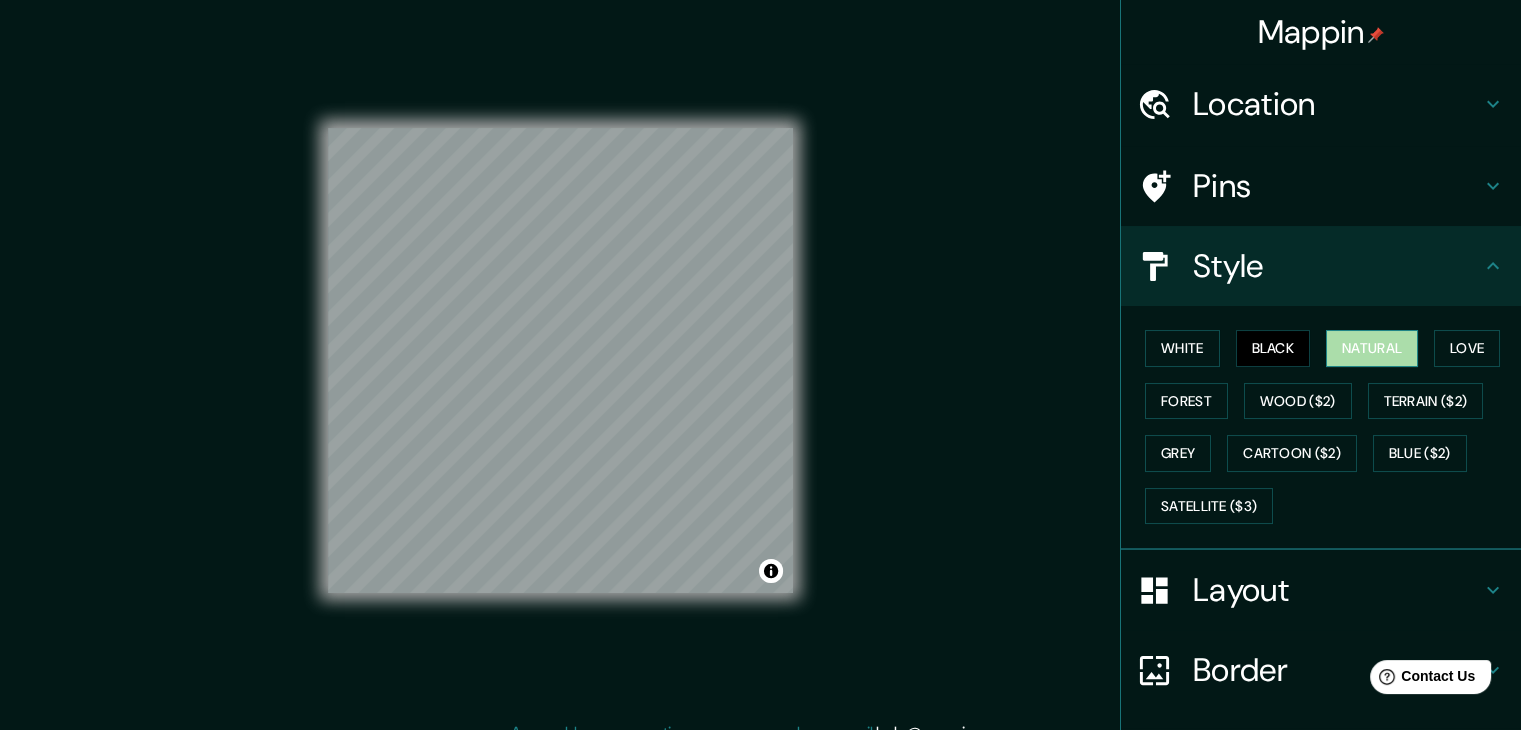 click on "Natural" at bounding box center [1372, 348] 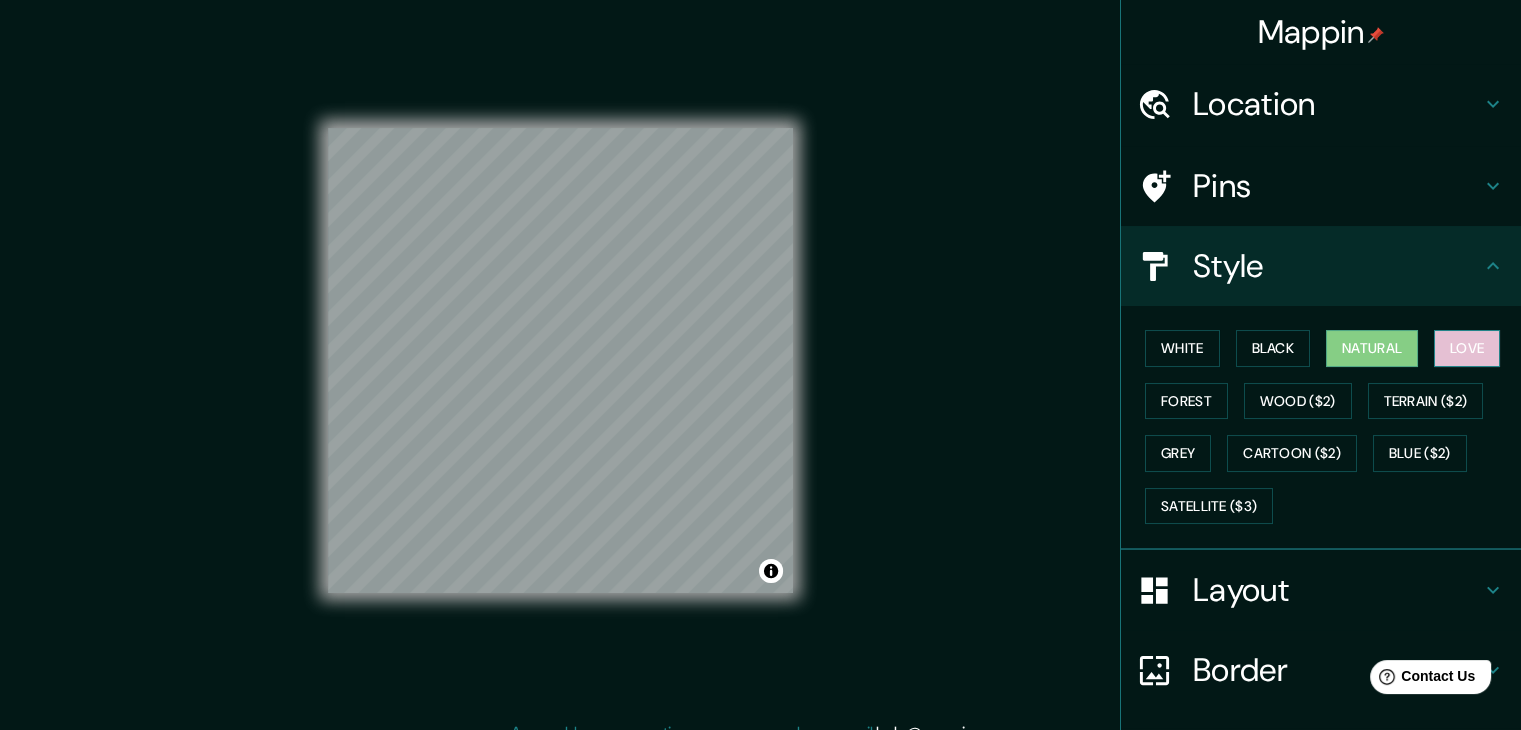 click on "Love" at bounding box center [1467, 348] 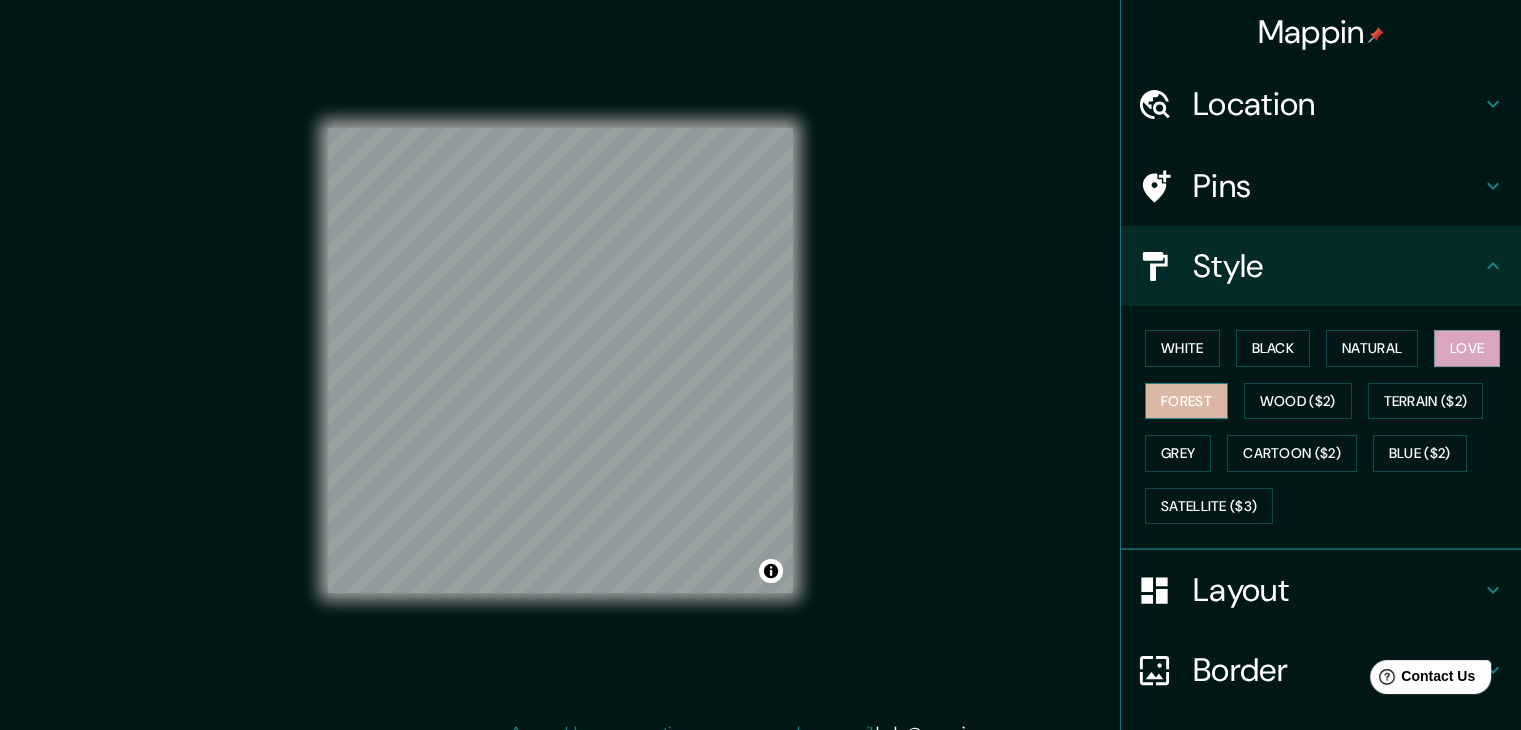 click on "Forest" at bounding box center [1186, 401] 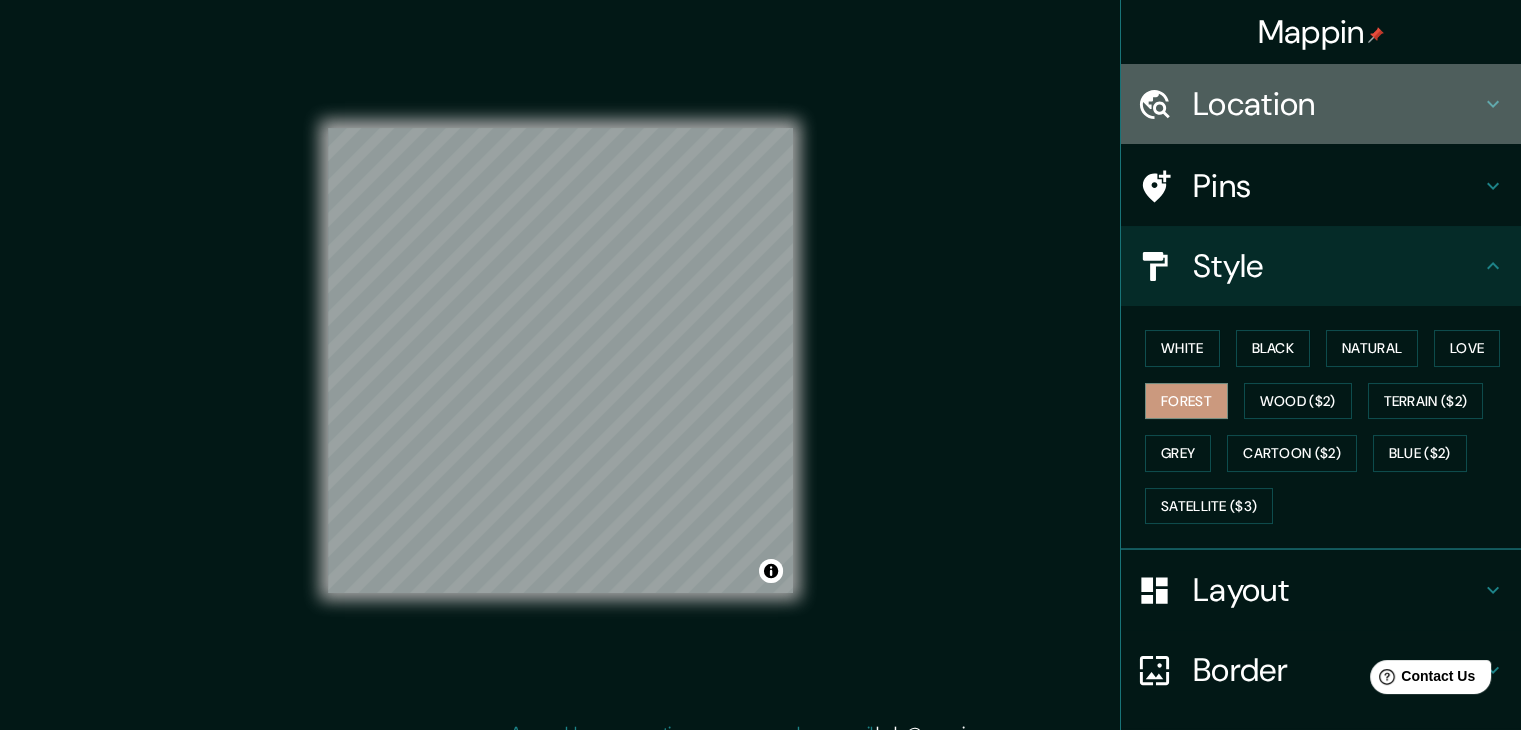click on "Location" at bounding box center [1337, 104] 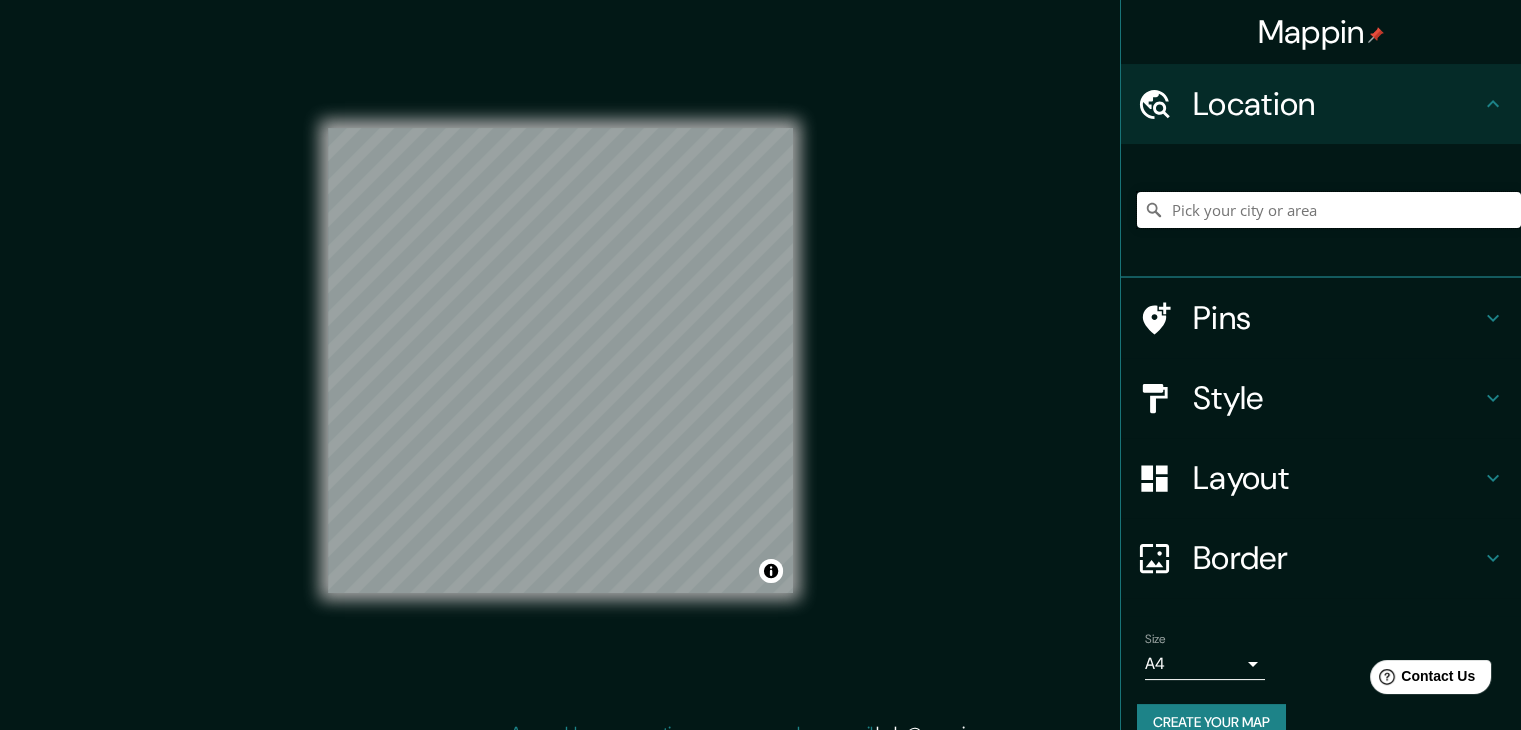 click at bounding box center (1329, 210) 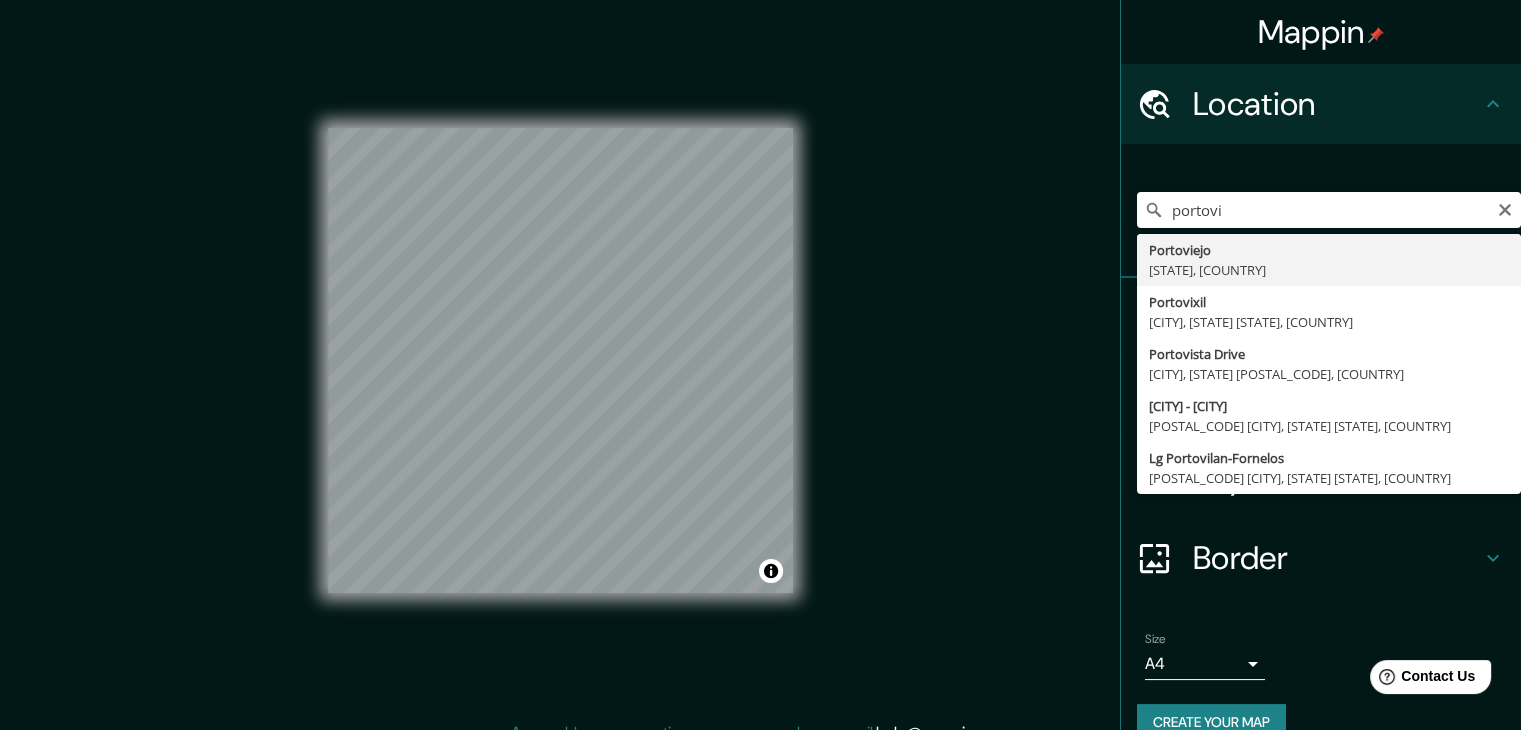 type on "[CITY], [STATE], [COUNTRY]" 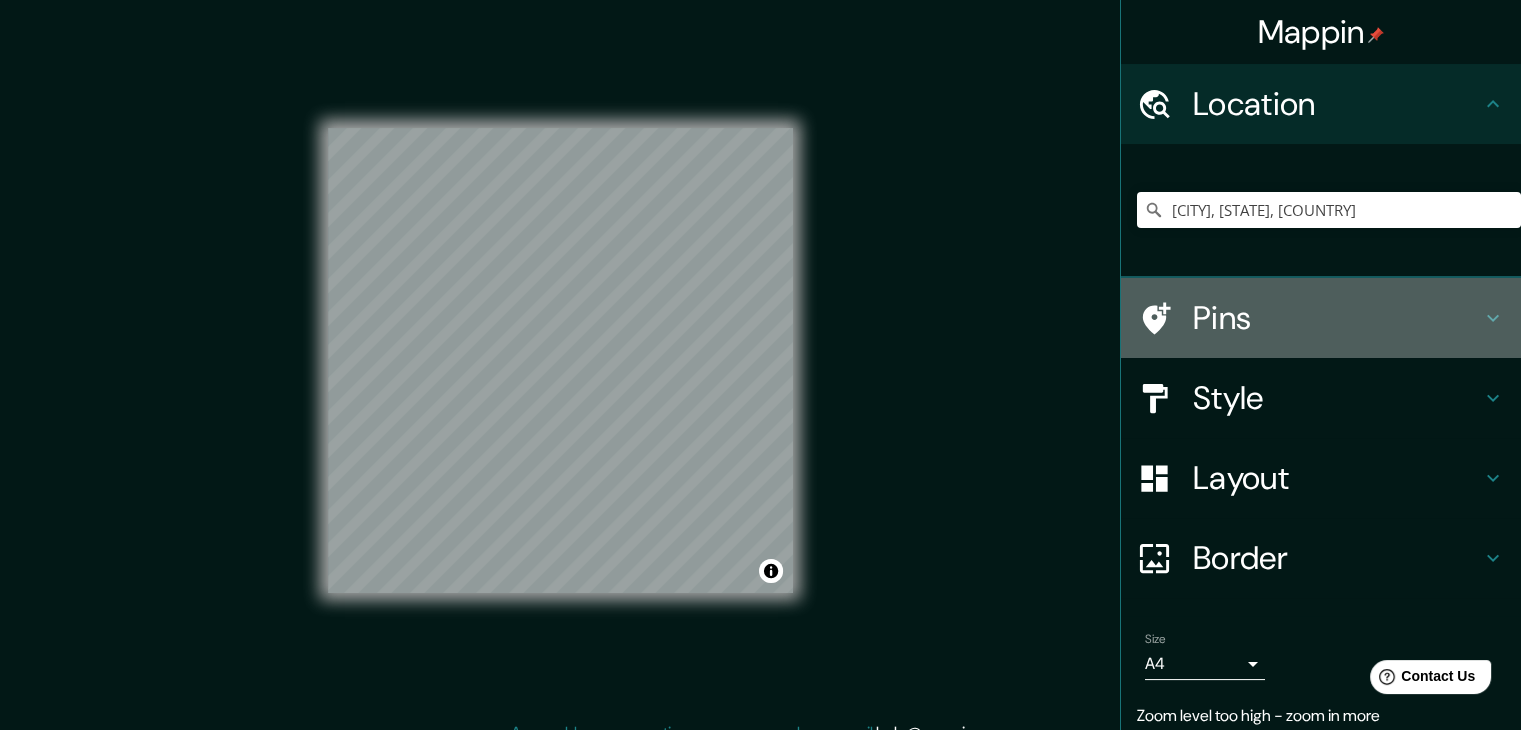 click on "Pins" at bounding box center (1337, 318) 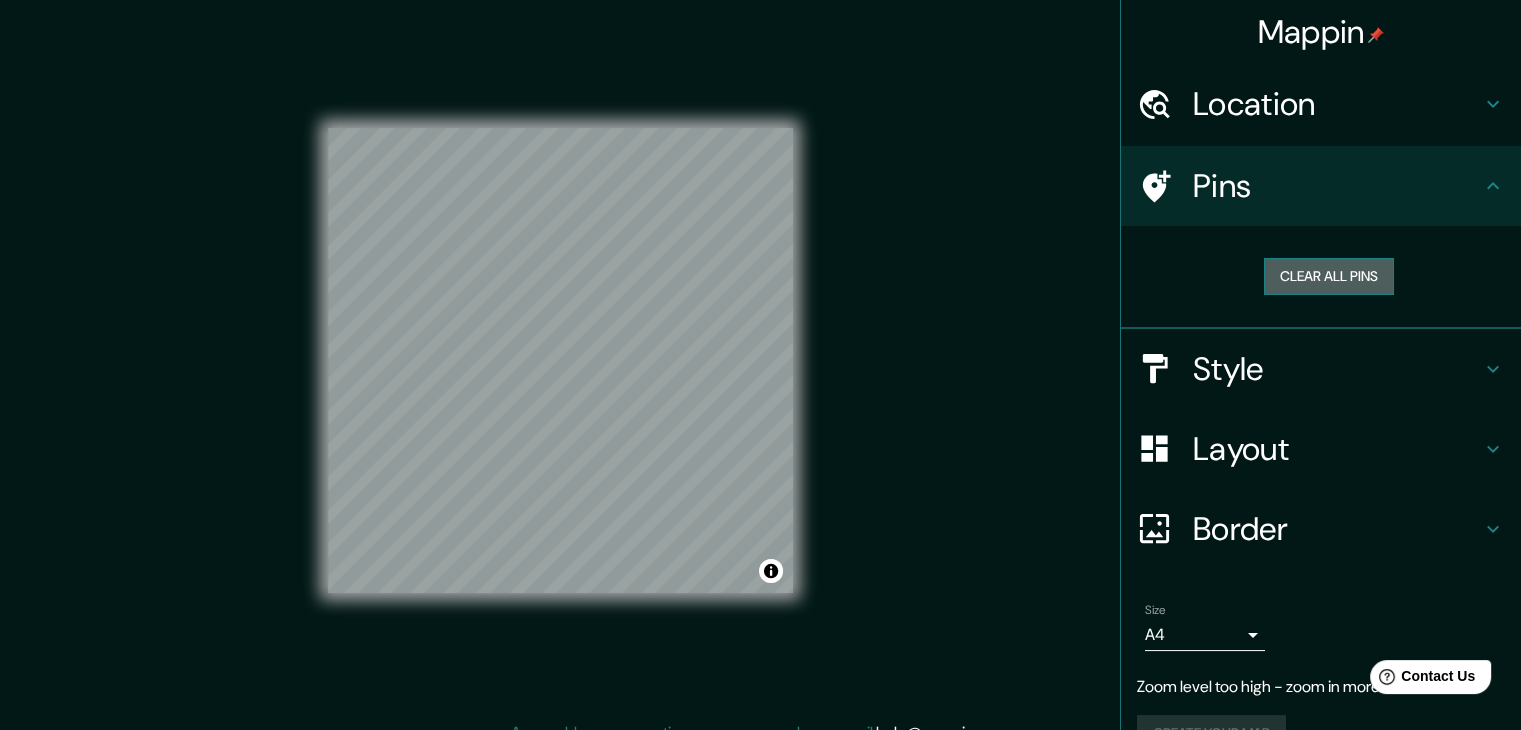 click on "Clear all pins" at bounding box center [1329, 276] 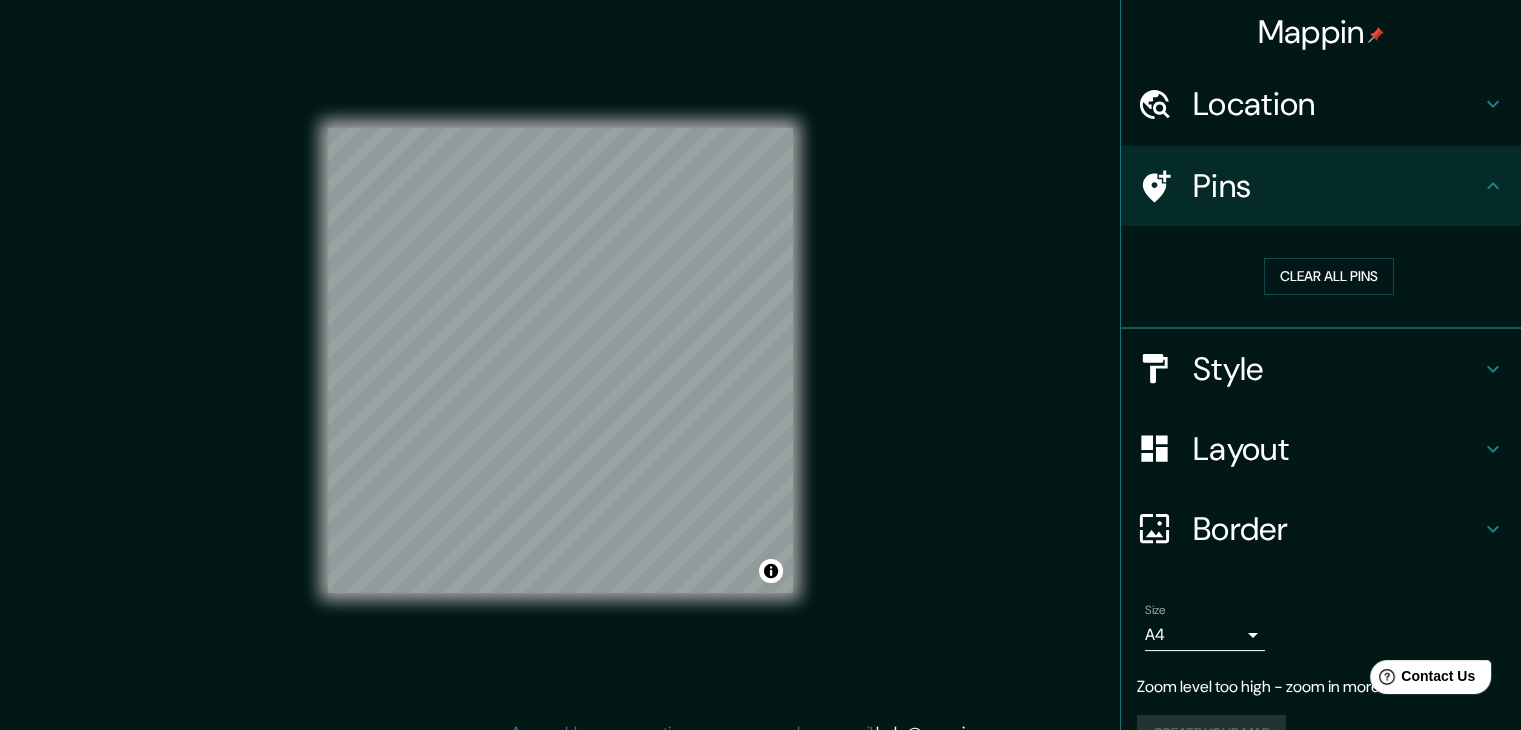 drag, startPoint x: 1290, startPoint y: 273, endPoint x: 1166, endPoint y: 182, distance: 153.80832 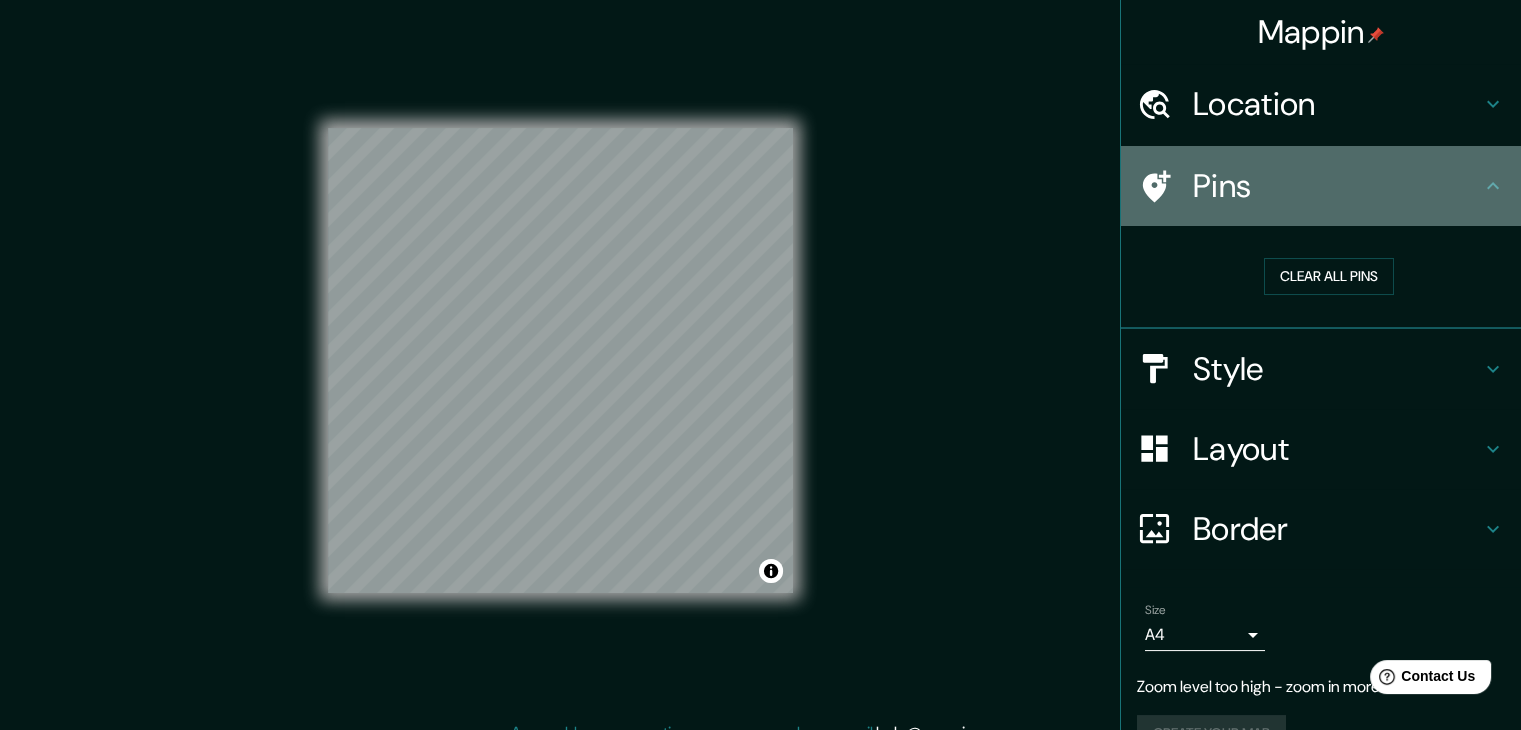 click 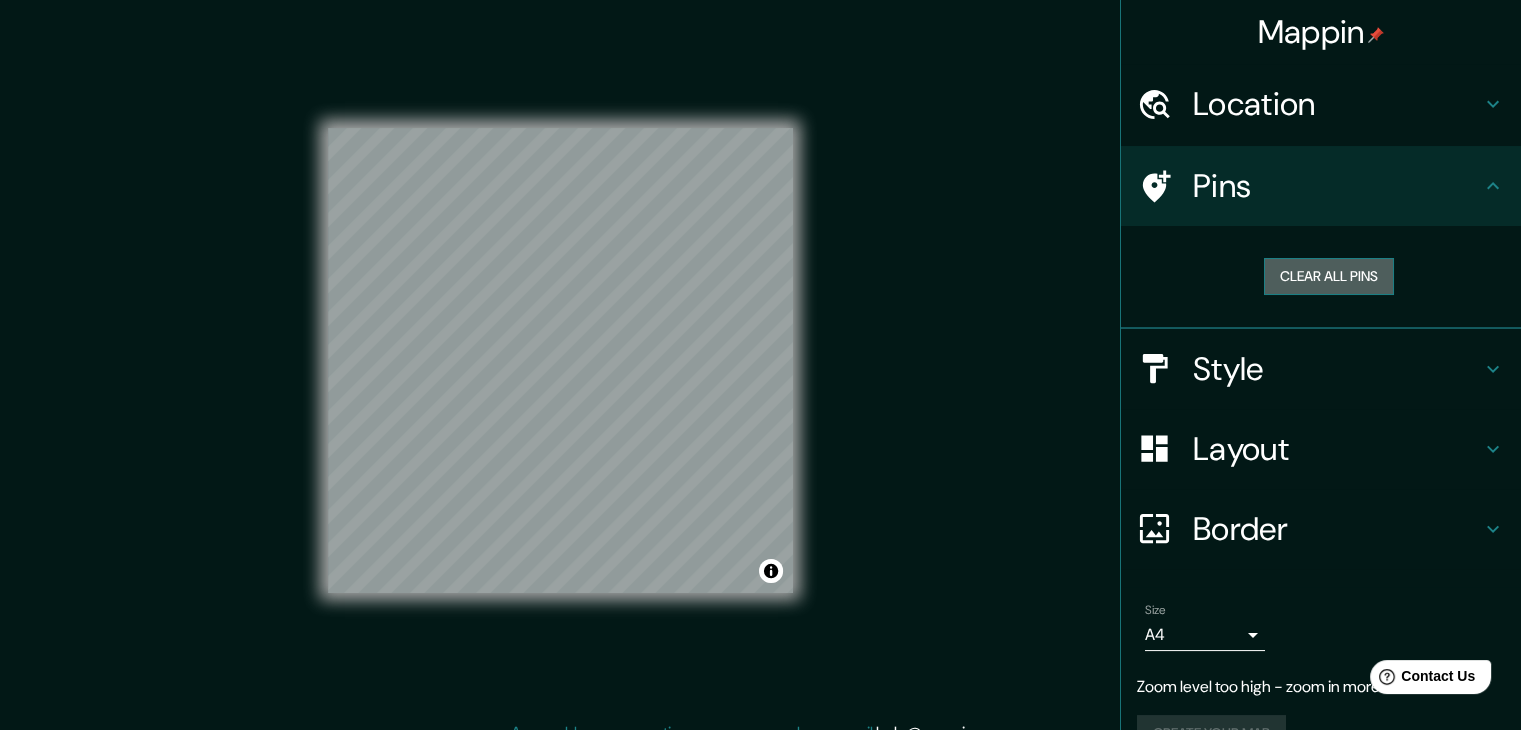 click on "Clear all pins" at bounding box center (1329, 276) 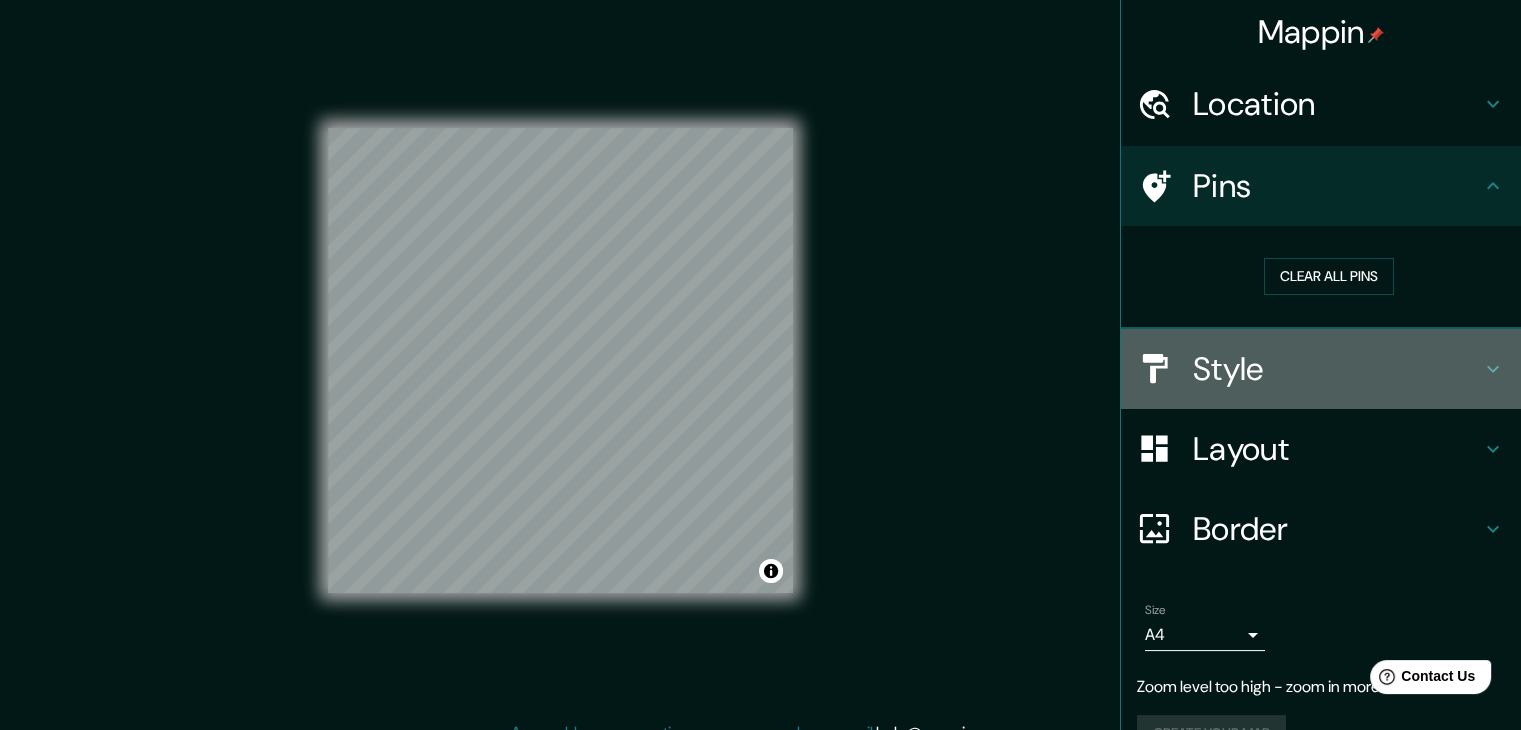 click on "Style" at bounding box center [1337, 369] 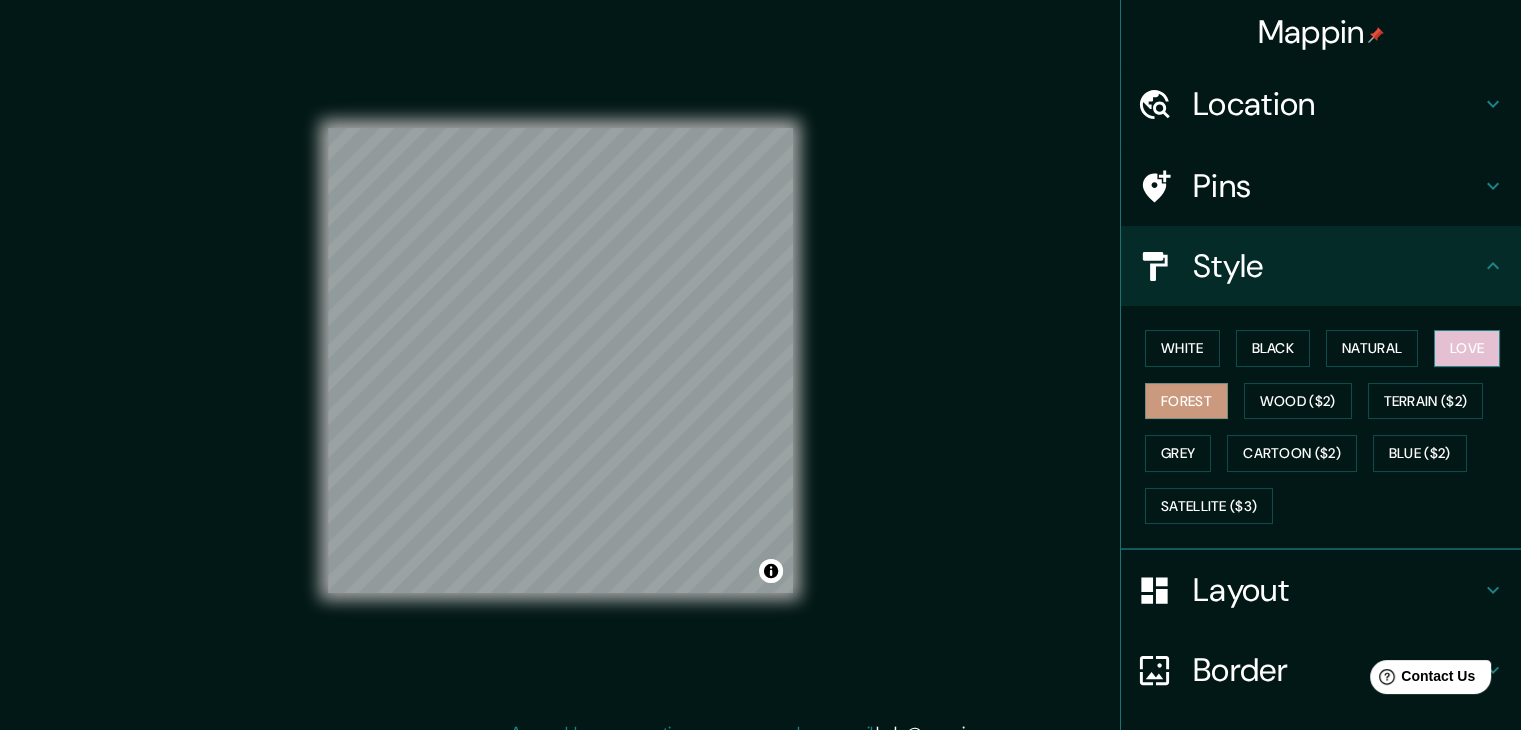click on "Love" at bounding box center [1467, 348] 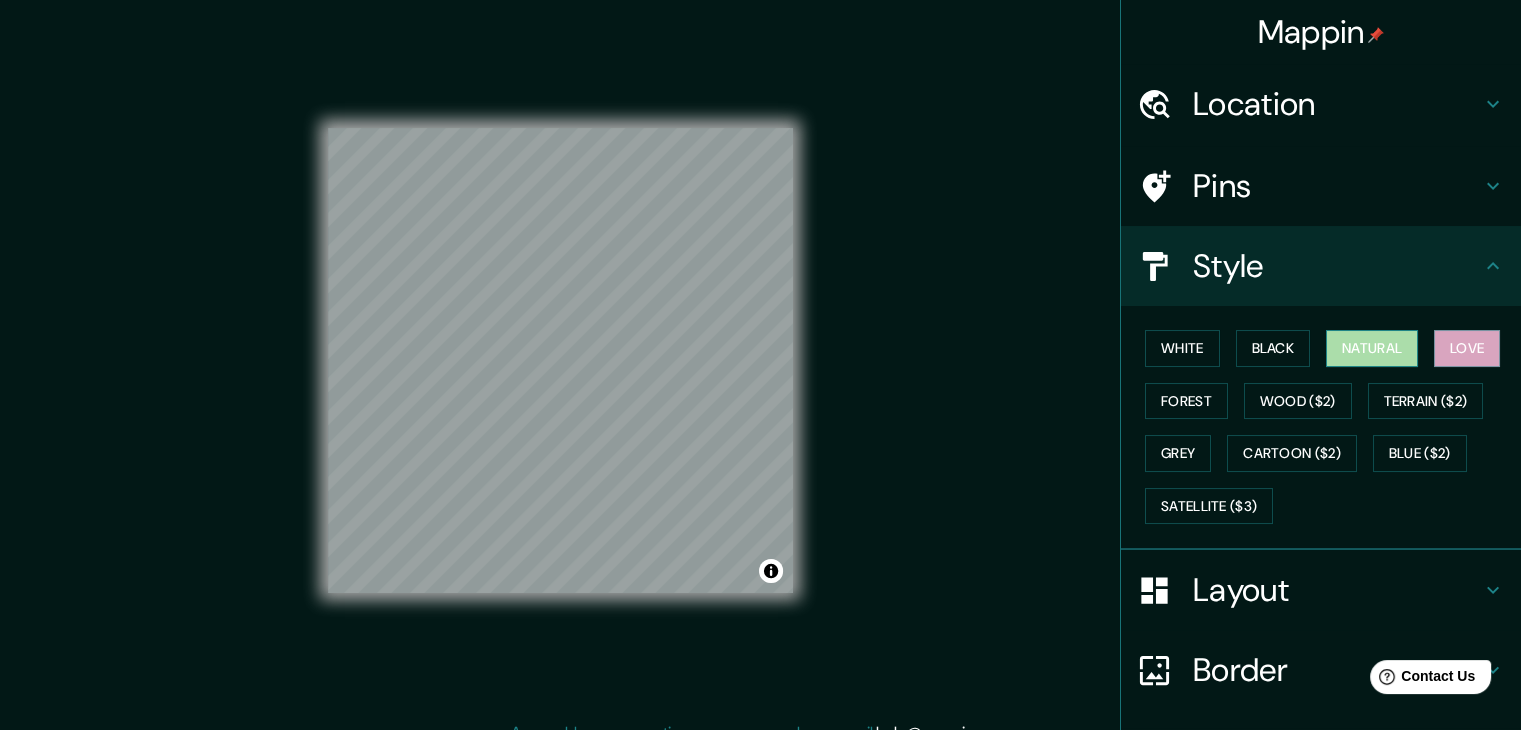 click on "Natural" at bounding box center [1372, 348] 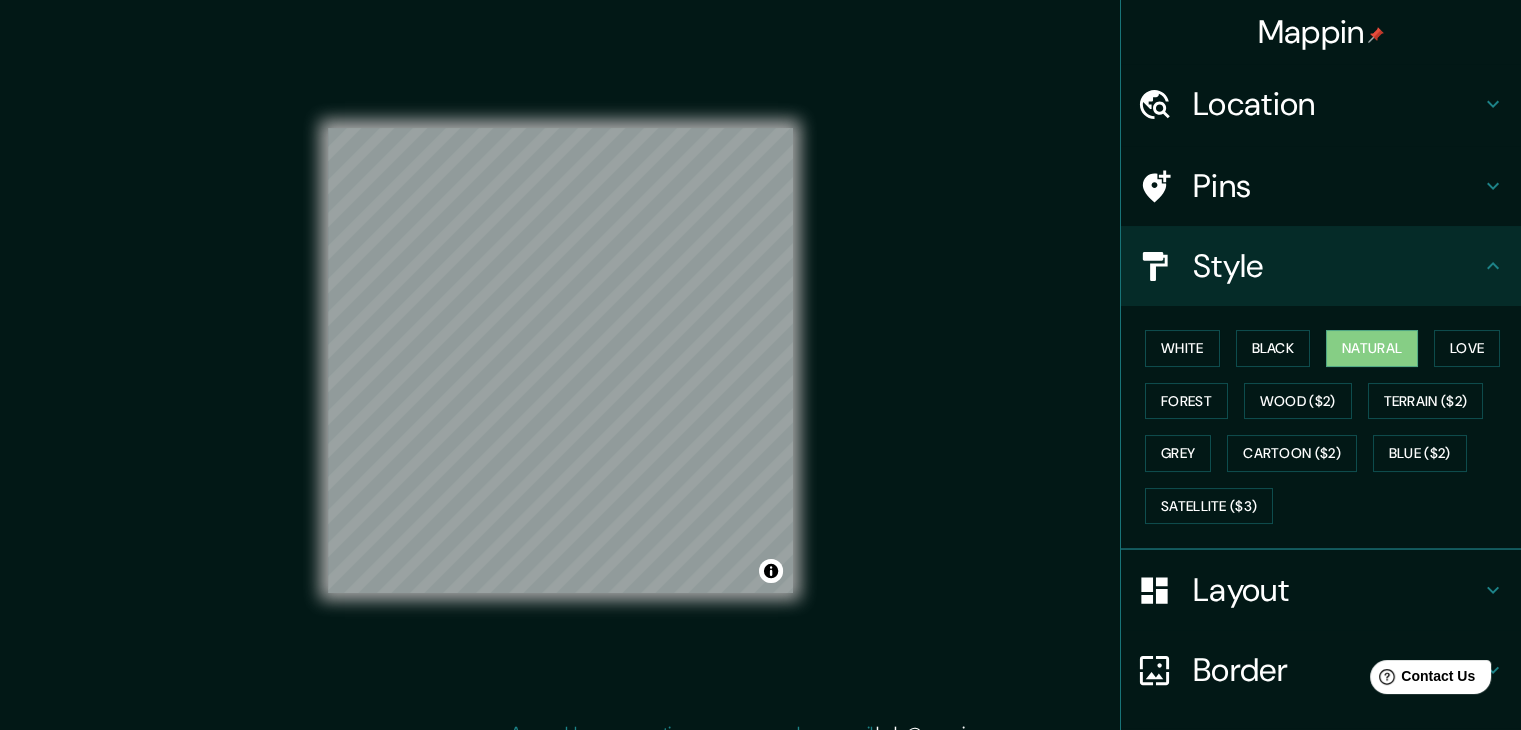 click on "Location" at bounding box center (1337, 104) 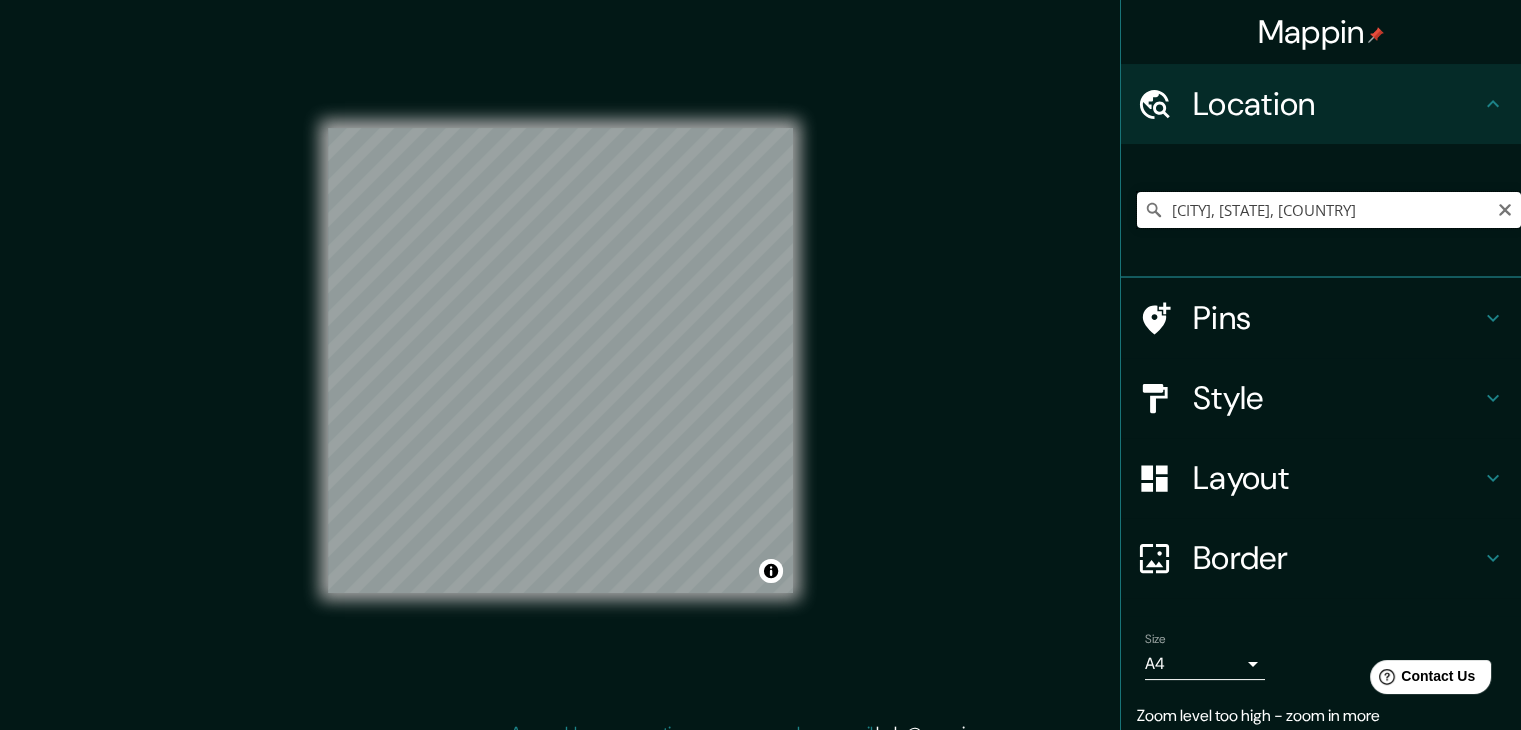 click on "[CITY], [STATE], [COUNTRY]" at bounding box center [1329, 210] 